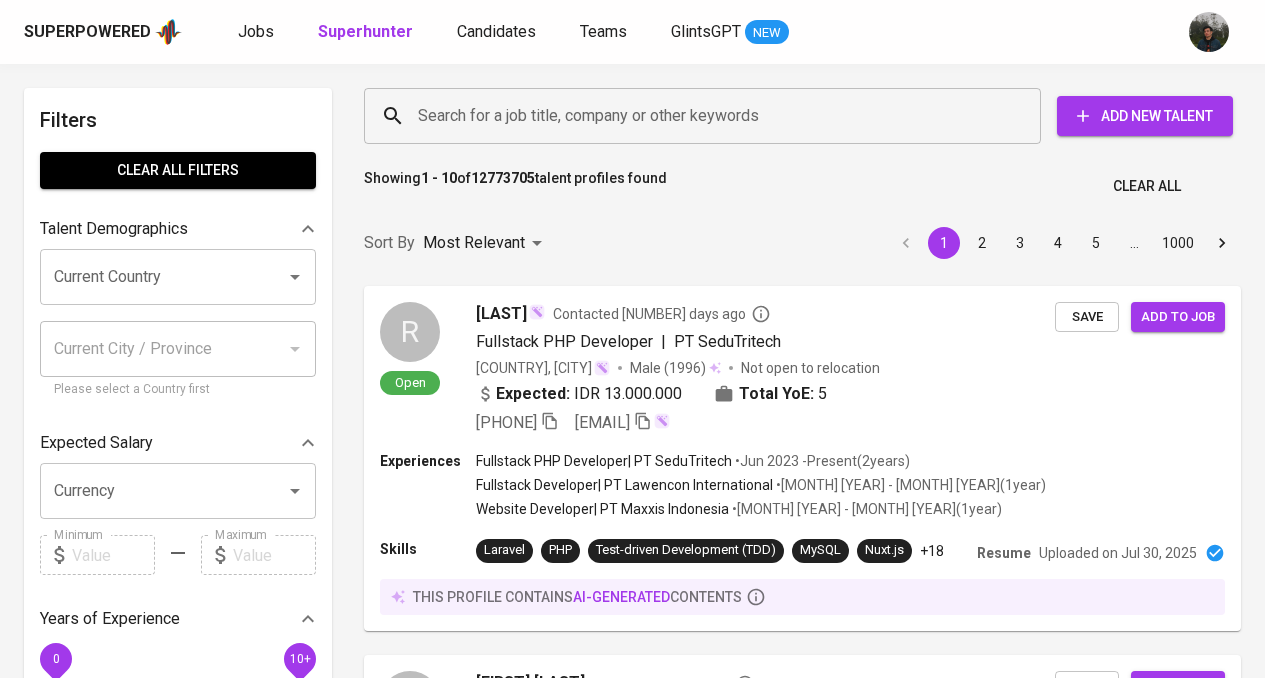 scroll, scrollTop: 0, scrollLeft: 0, axis: both 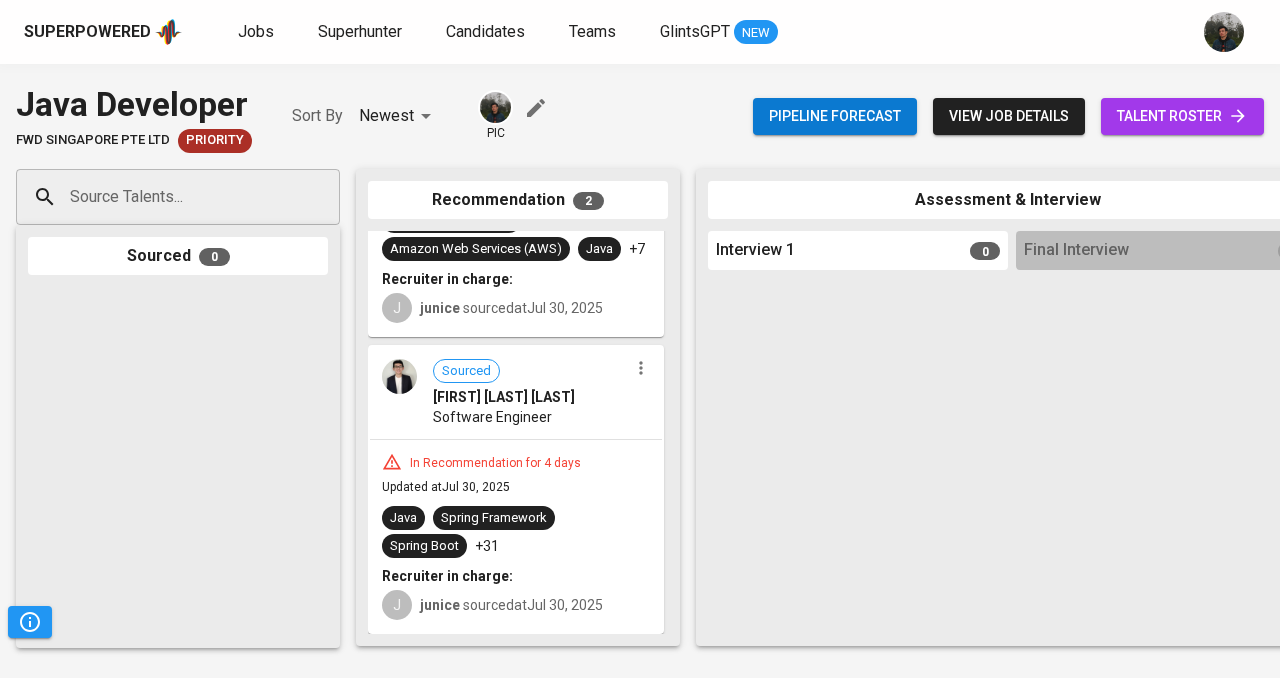 click on "talent roster" at bounding box center [1182, 116] 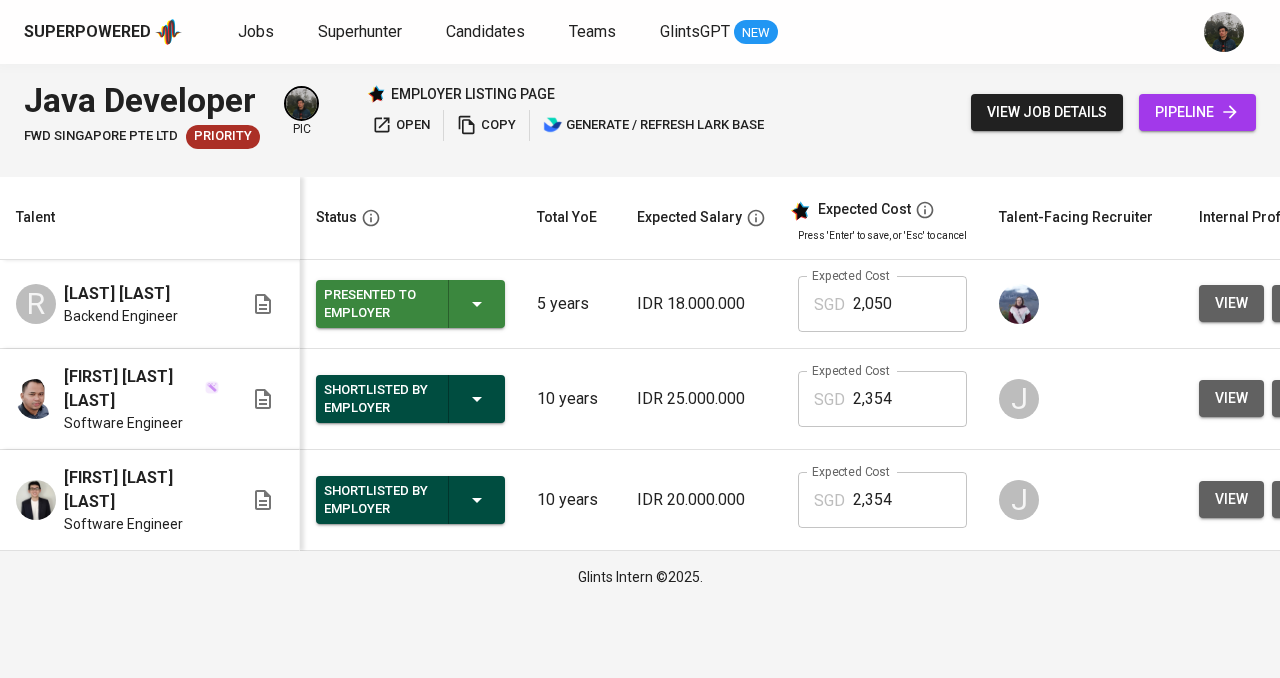 click on "Glints Intern ©2025." at bounding box center (640, 577) 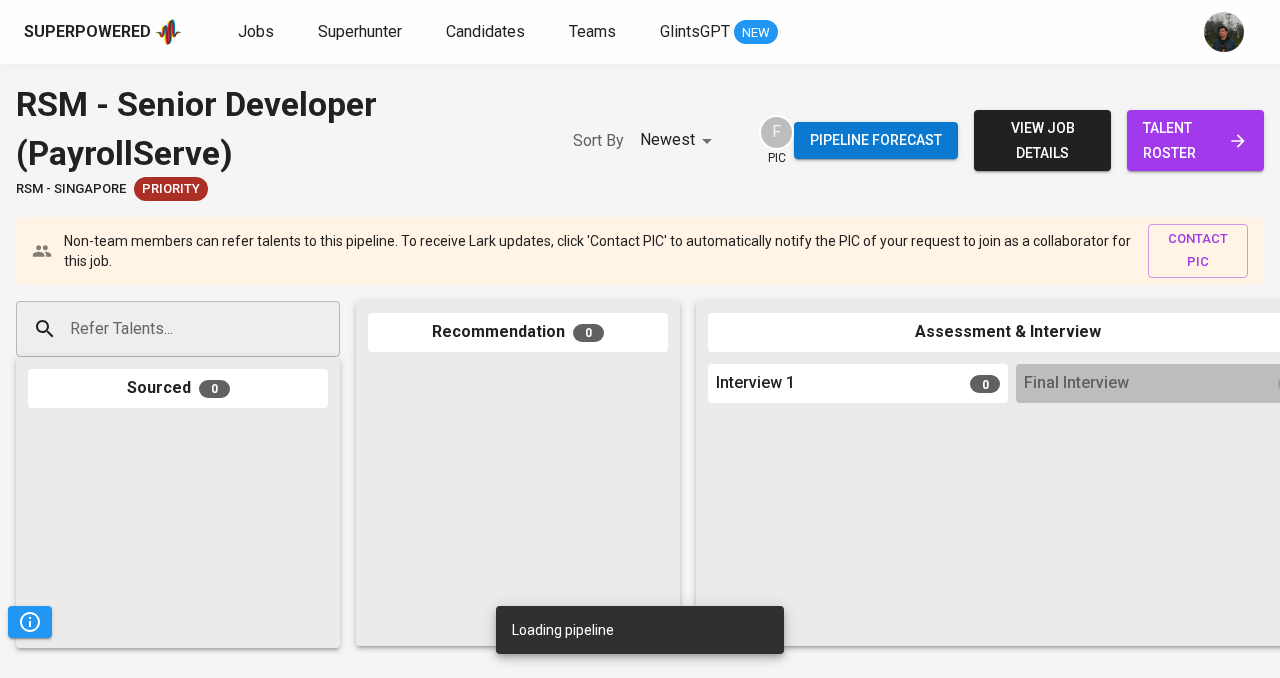 scroll, scrollTop: 0, scrollLeft: 0, axis: both 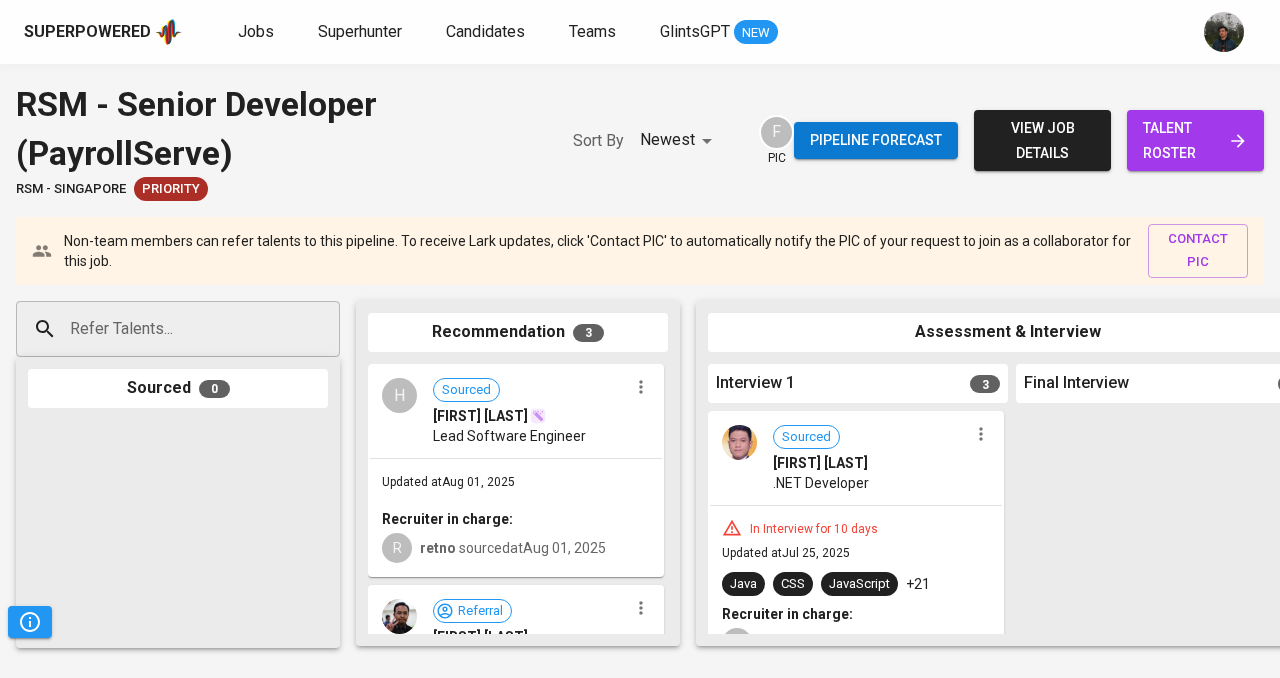 click on "talent roster" at bounding box center (1195, 140) 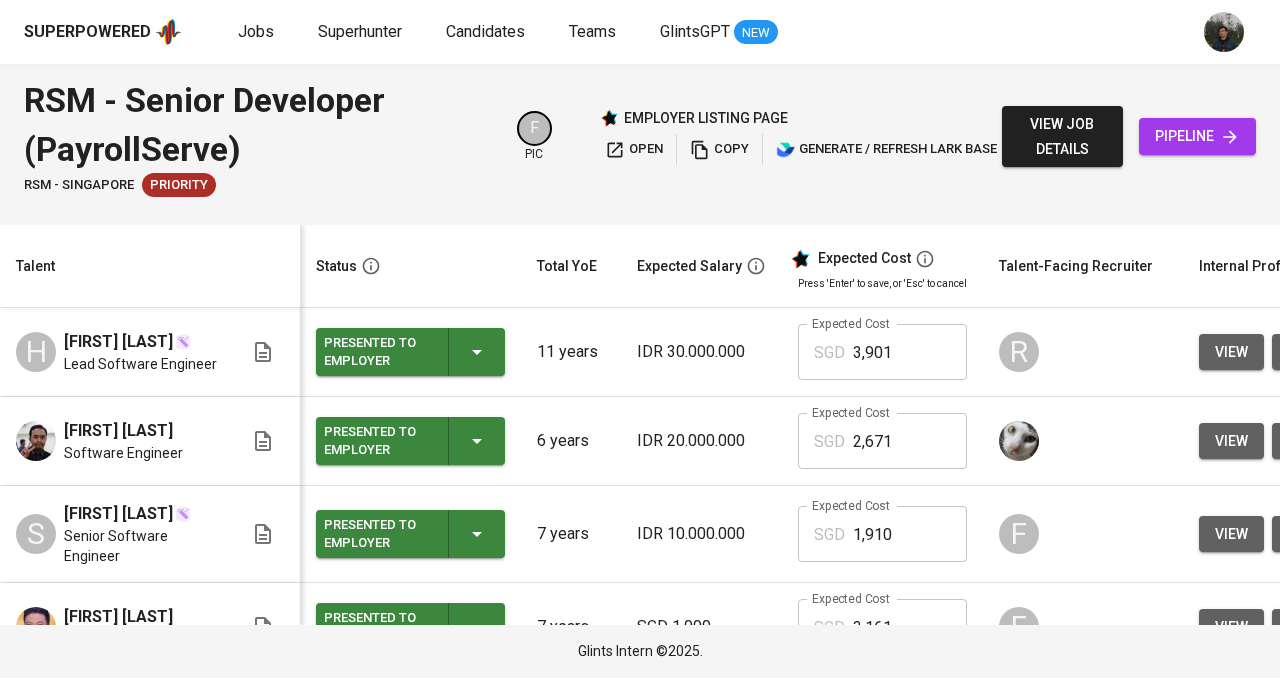 click on "view job details" at bounding box center (1062, 136) 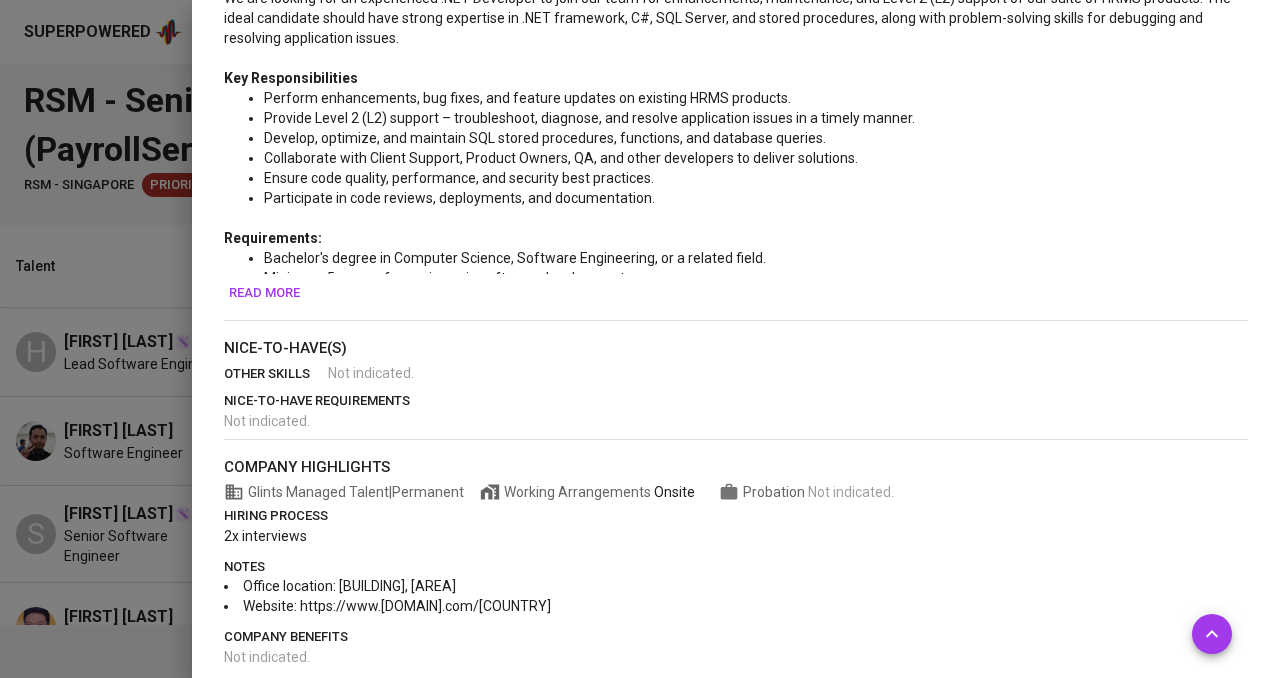 scroll, scrollTop: 847, scrollLeft: 0, axis: vertical 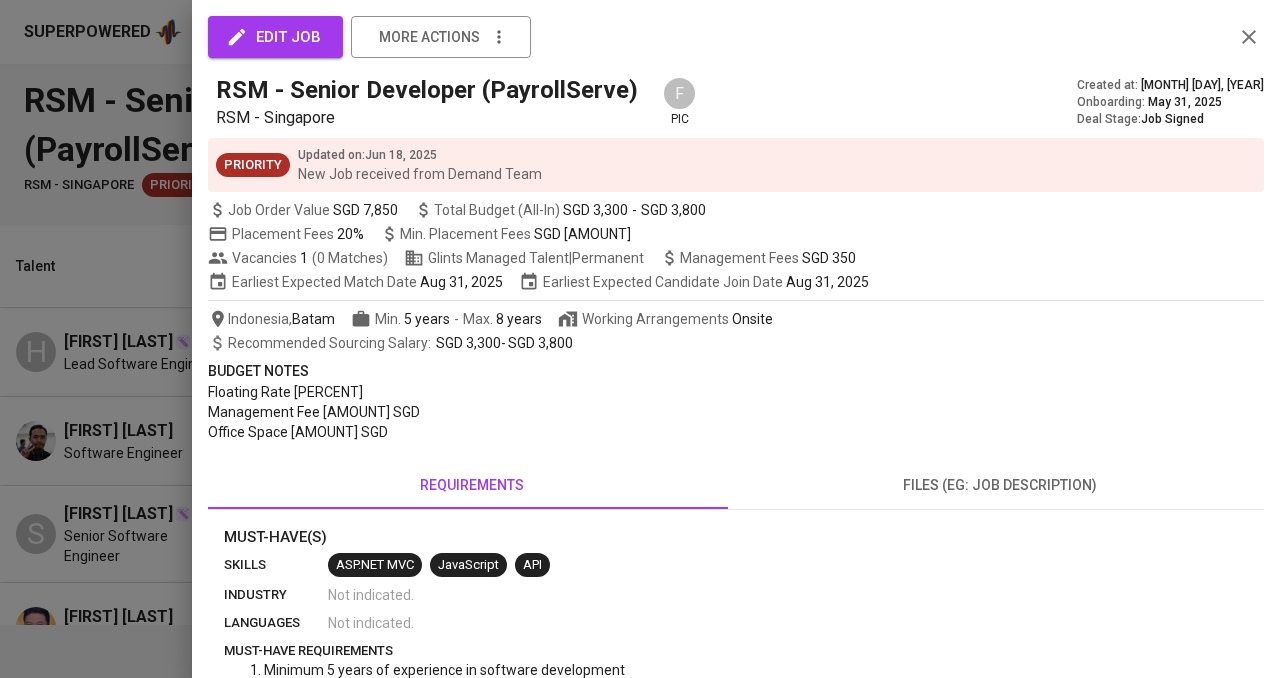 click 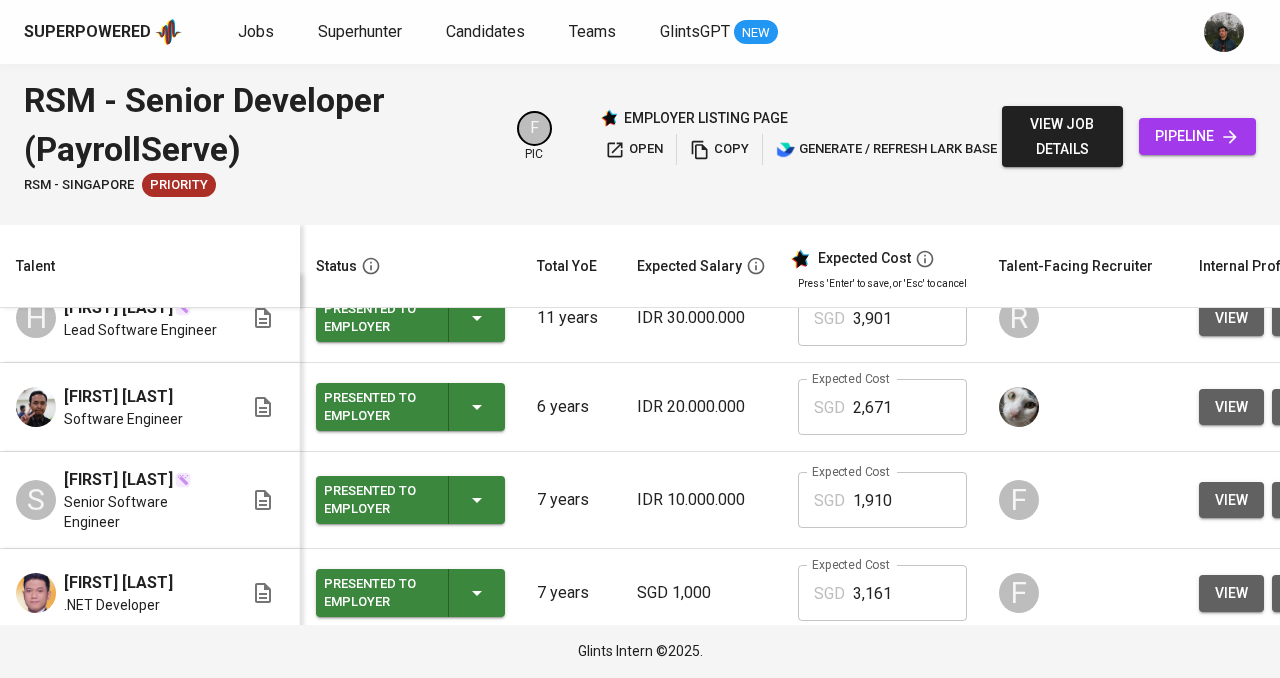 scroll, scrollTop: 0, scrollLeft: 0, axis: both 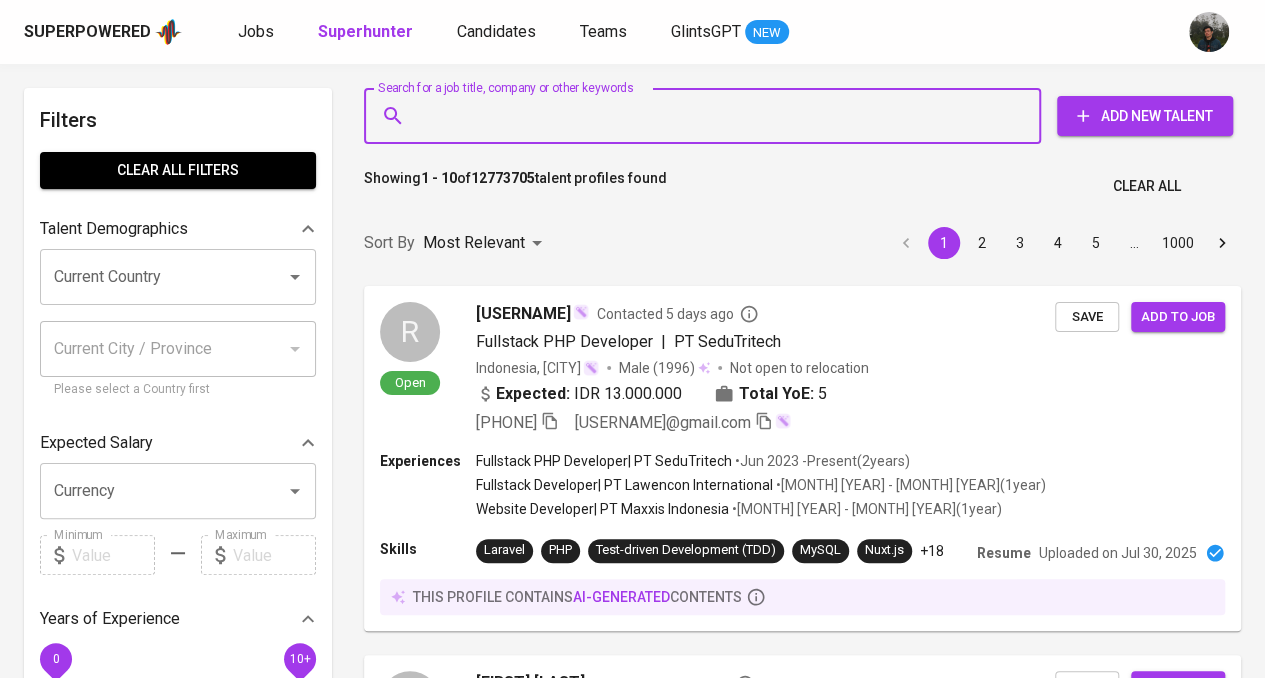 type on "ivanderwilsonsaputra@gmail.com" 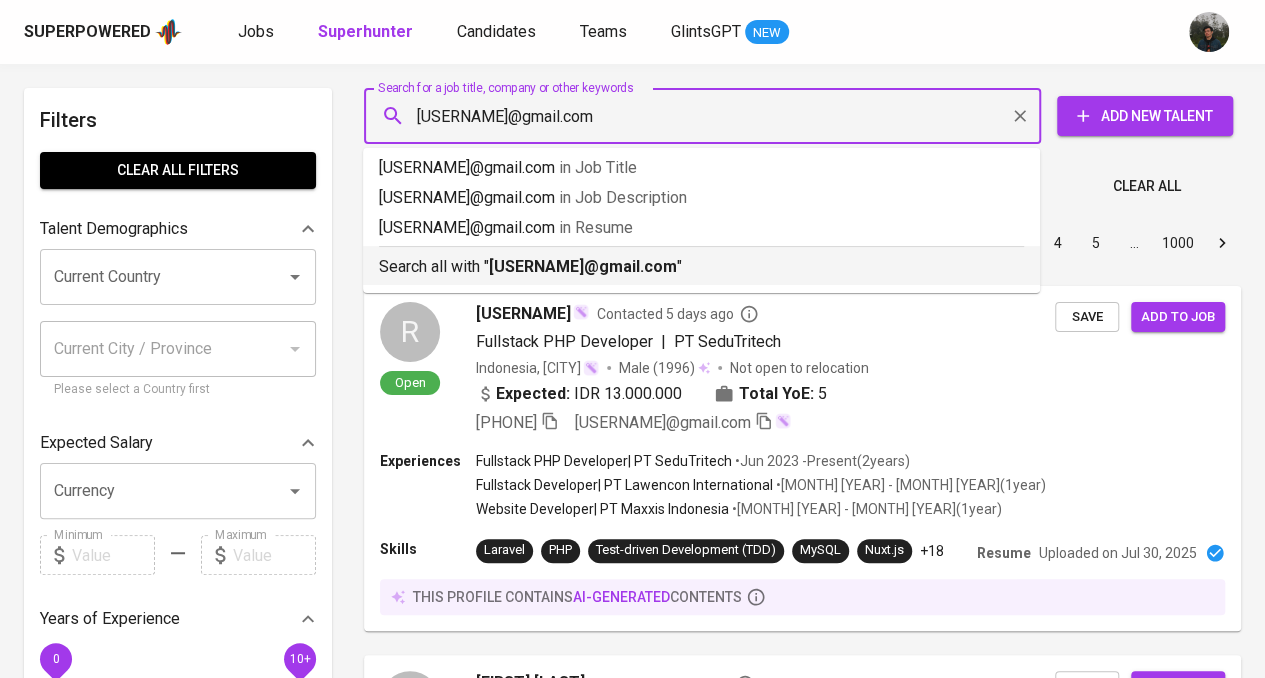 click on "ivanderwilsonsaputra@gmail.com" at bounding box center (583, 266) 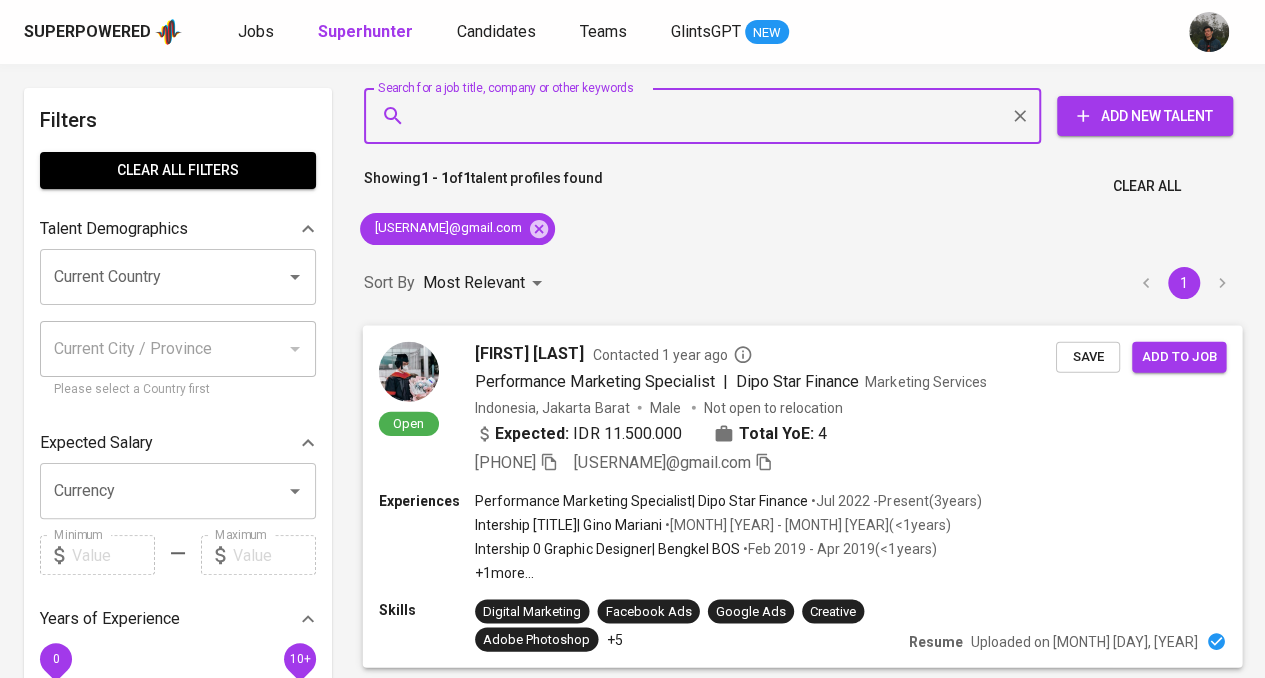 scroll, scrollTop: 200, scrollLeft: 0, axis: vertical 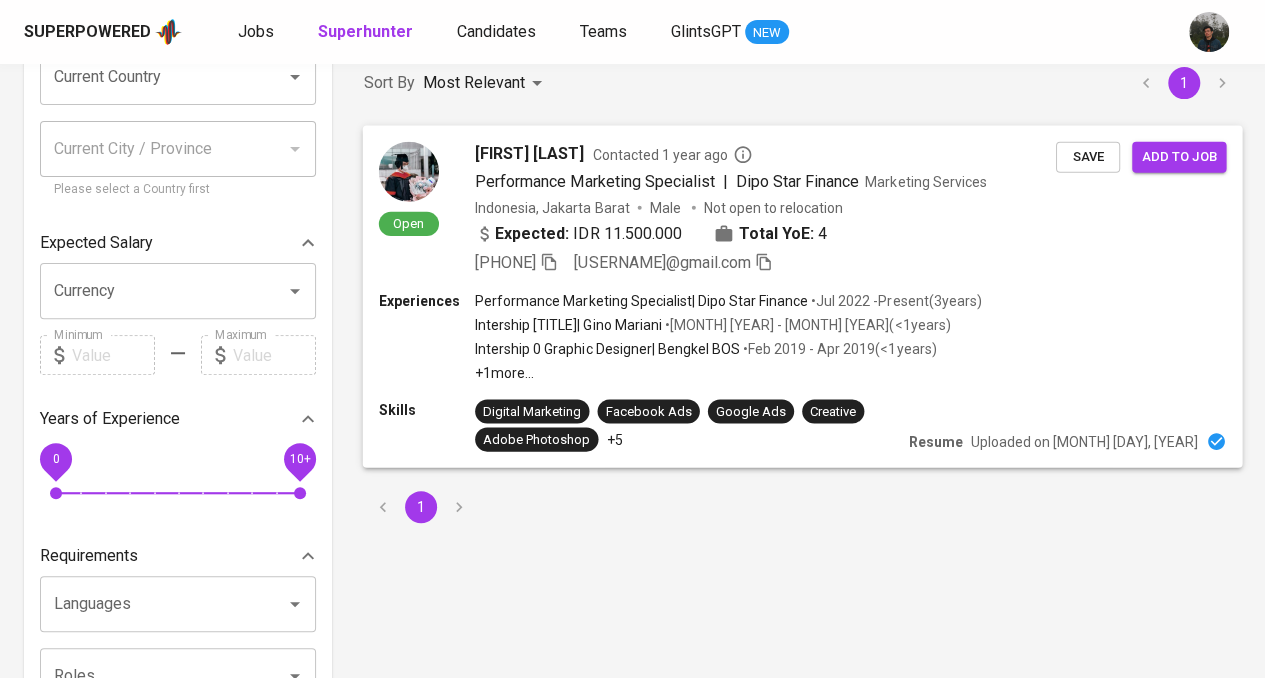 click on "Expected:   IDR 11.500.000 Total YoE:   4" at bounding box center [765, 235] 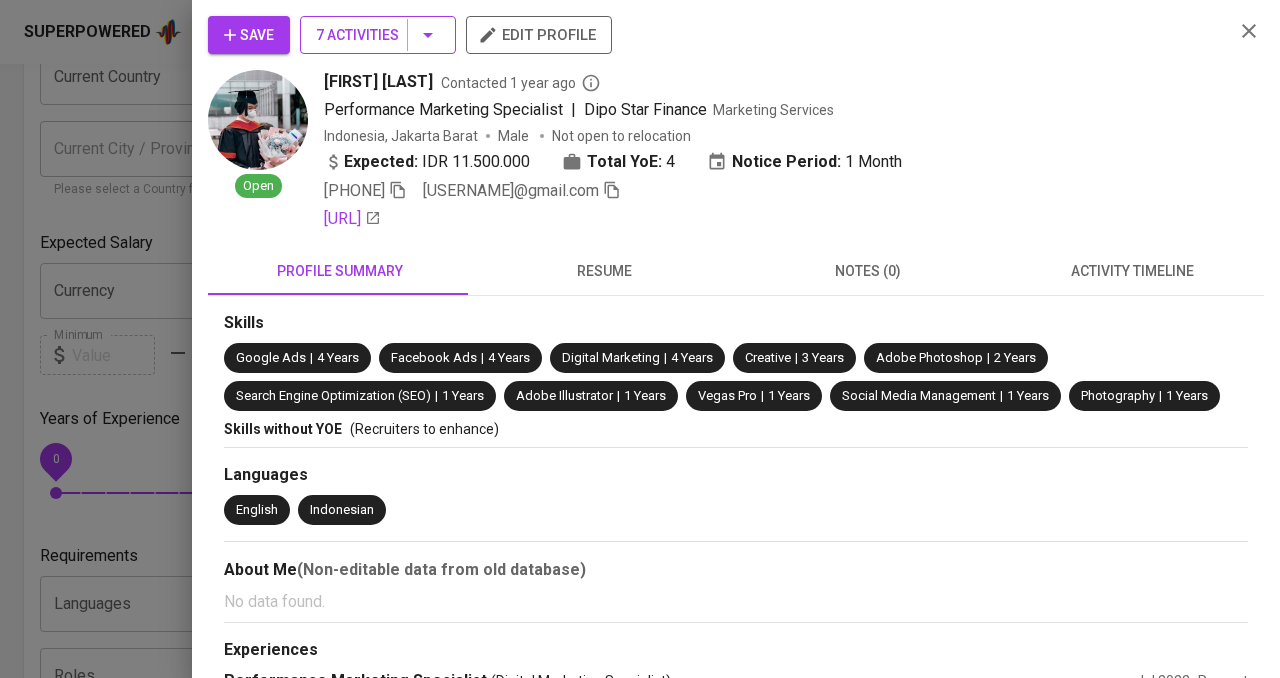click on "7 Activities" at bounding box center [378, 35] 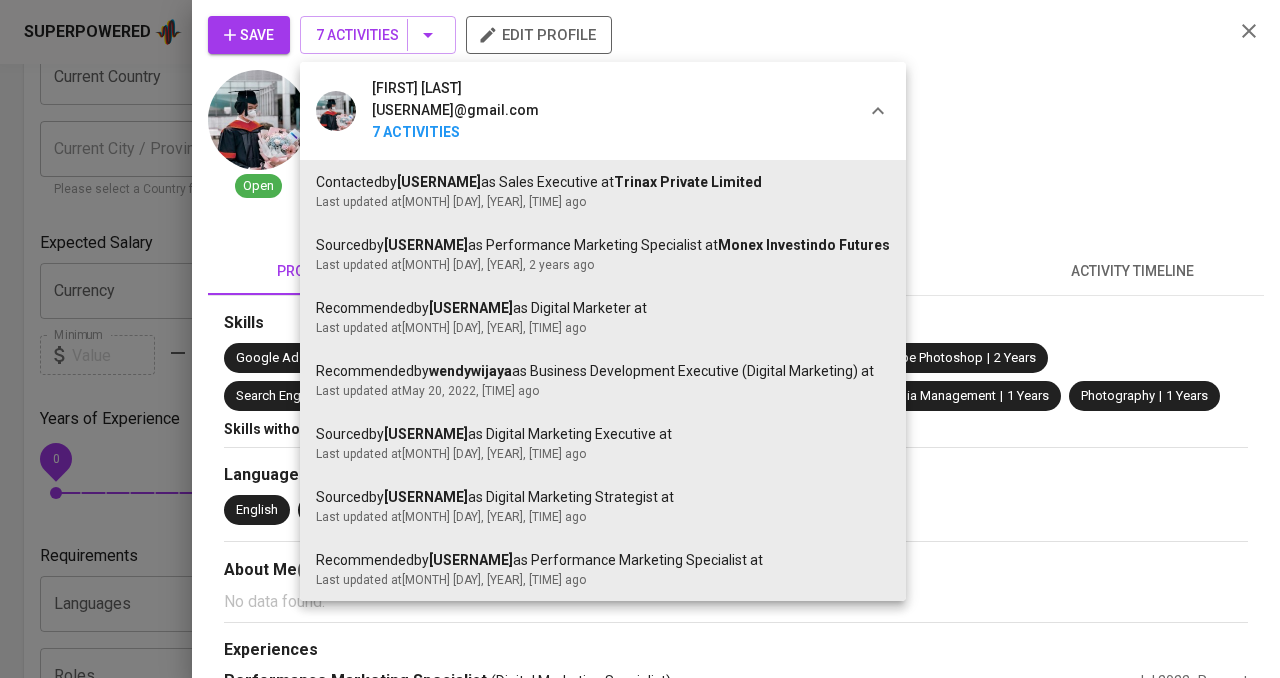 click at bounding box center (640, 339) 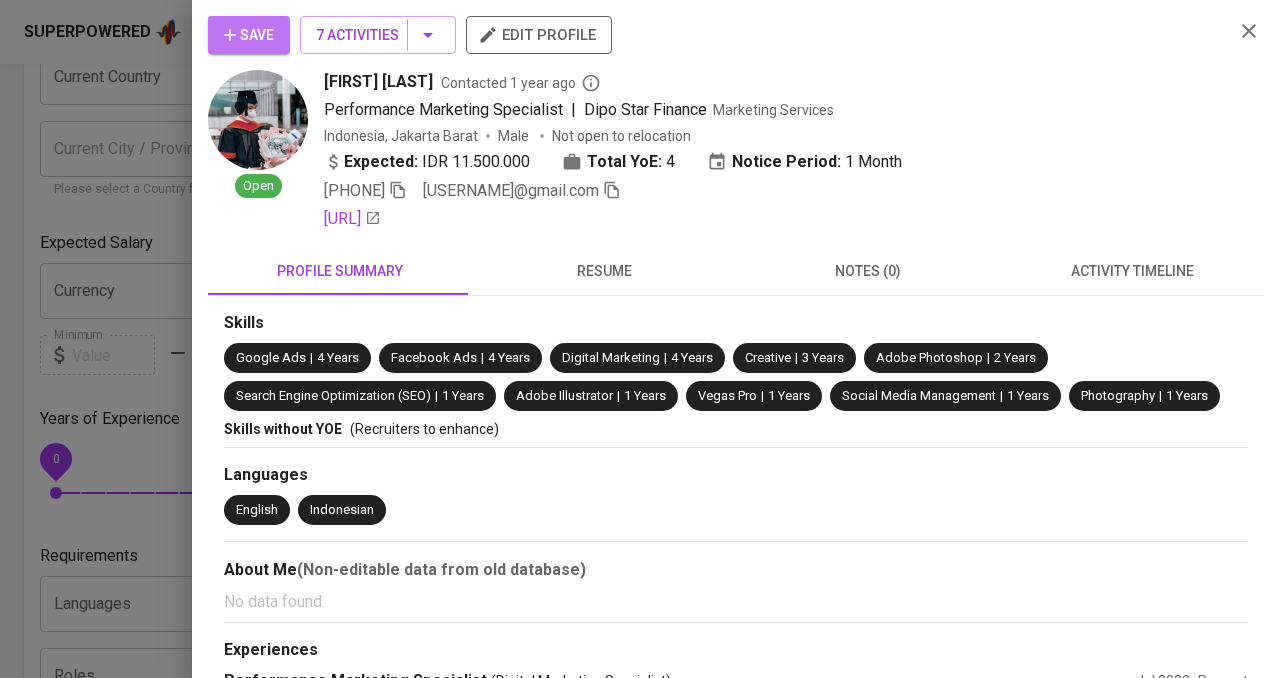 click on "Save" at bounding box center [249, 35] 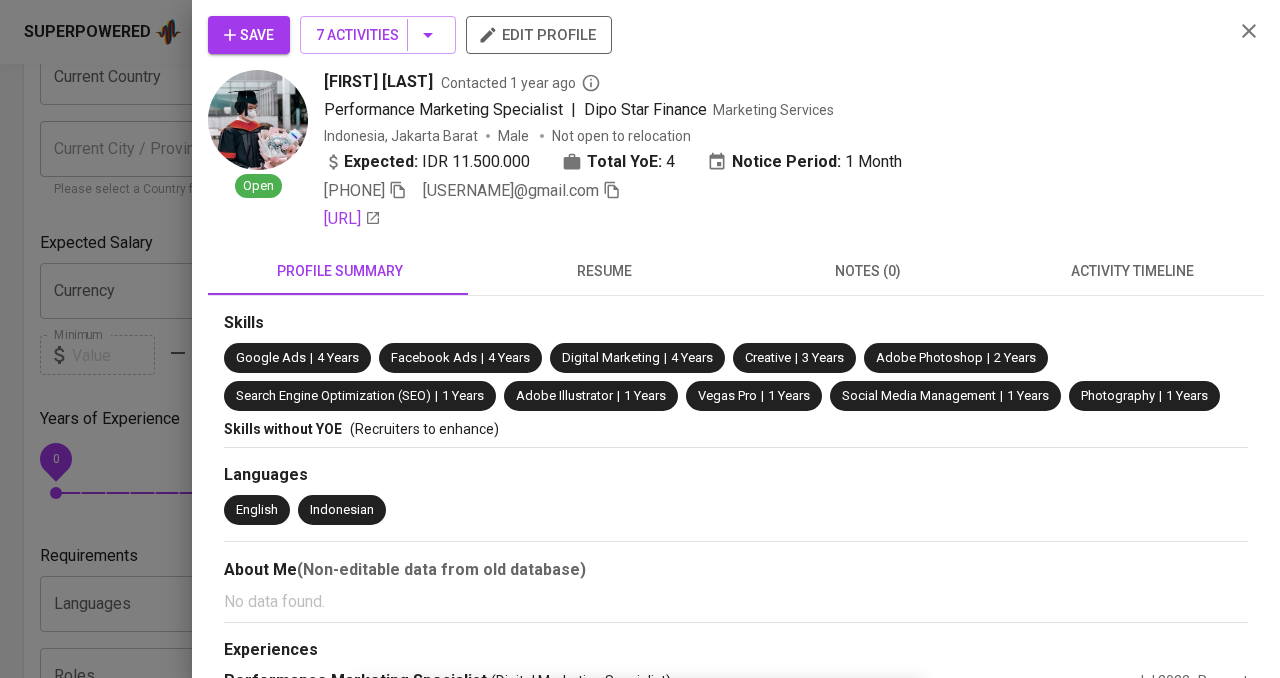 click at bounding box center (640, 339) 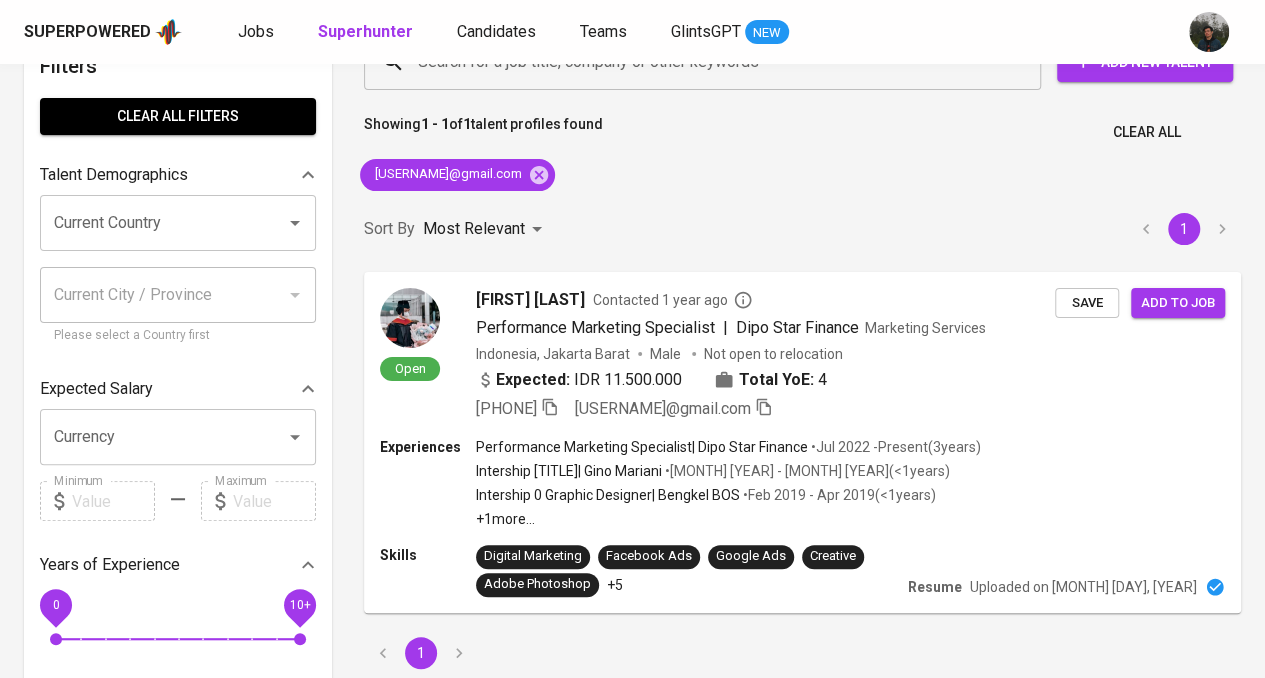 scroll, scrollTop: 0, scrollLeft: 0, axis: both 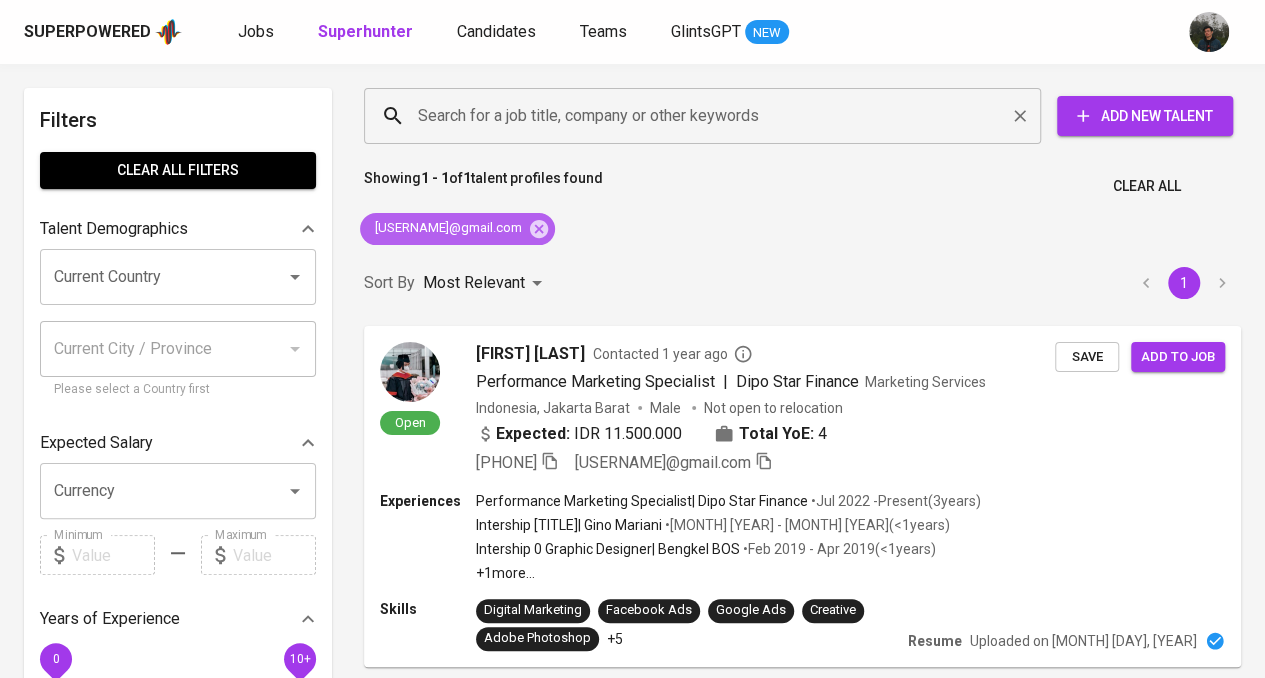 drag, startPoint x: 586, startPoint y: 231, endPoint x: 662, endPoint y: 121, distance: 133.70116 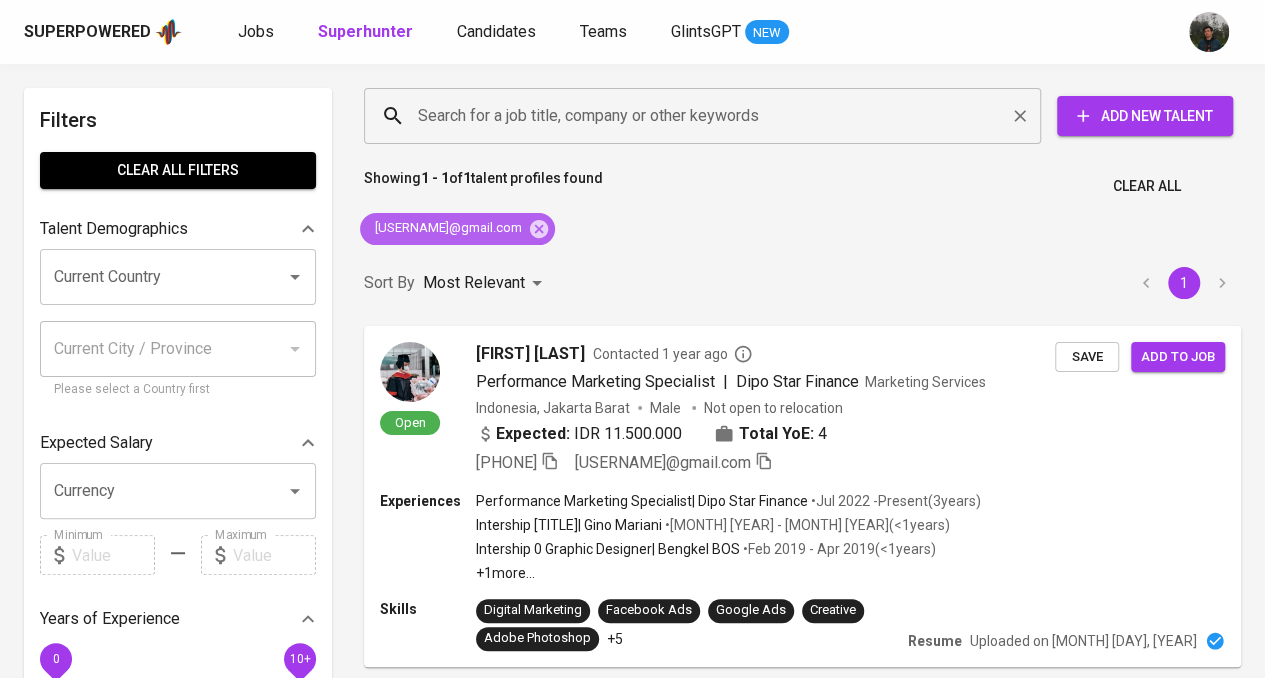 click 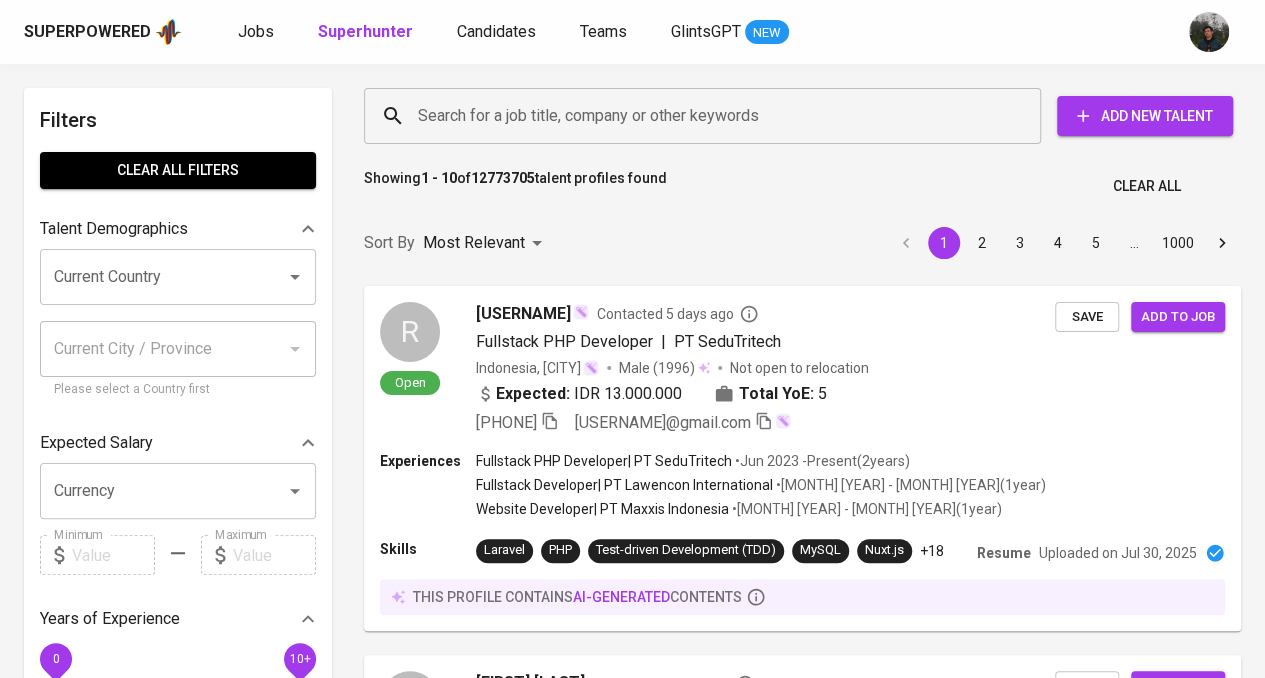 click on "Search for a job title, company or other keywords" at bounding box center [707, 116] 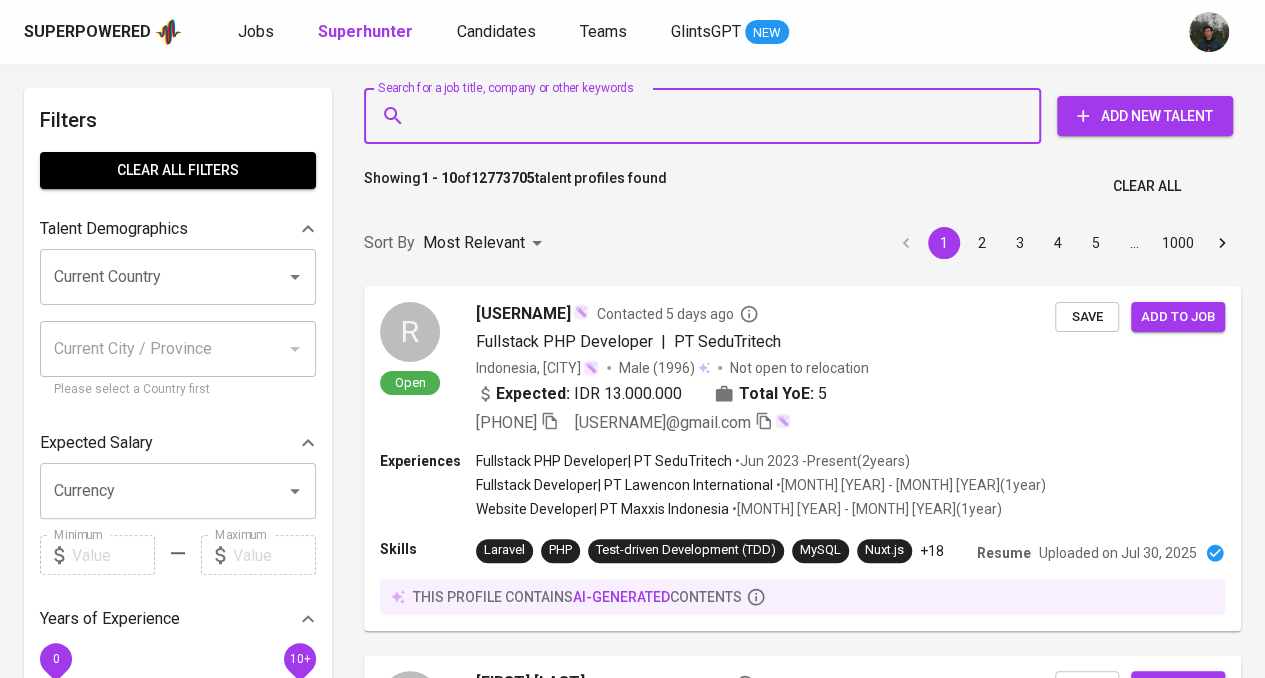 paste on "fahmie.rahman@live.com" 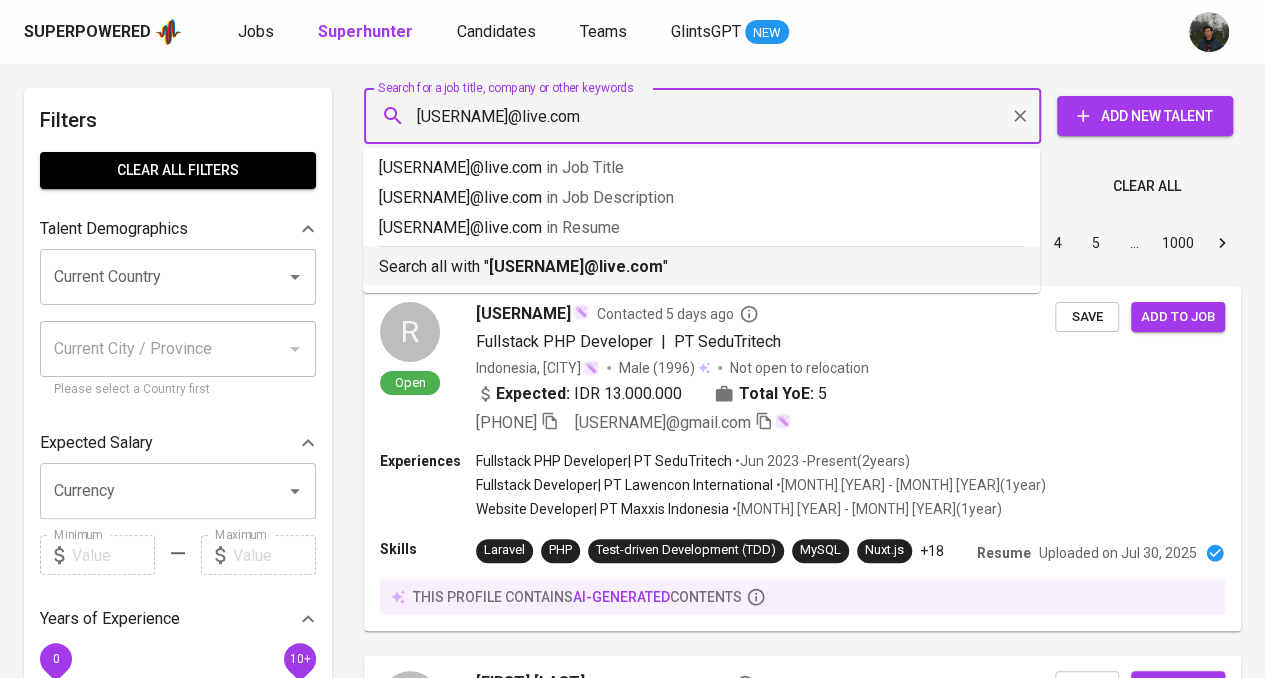 click on "fahmie.rahman@live.com" at bounding box center (576, 266) 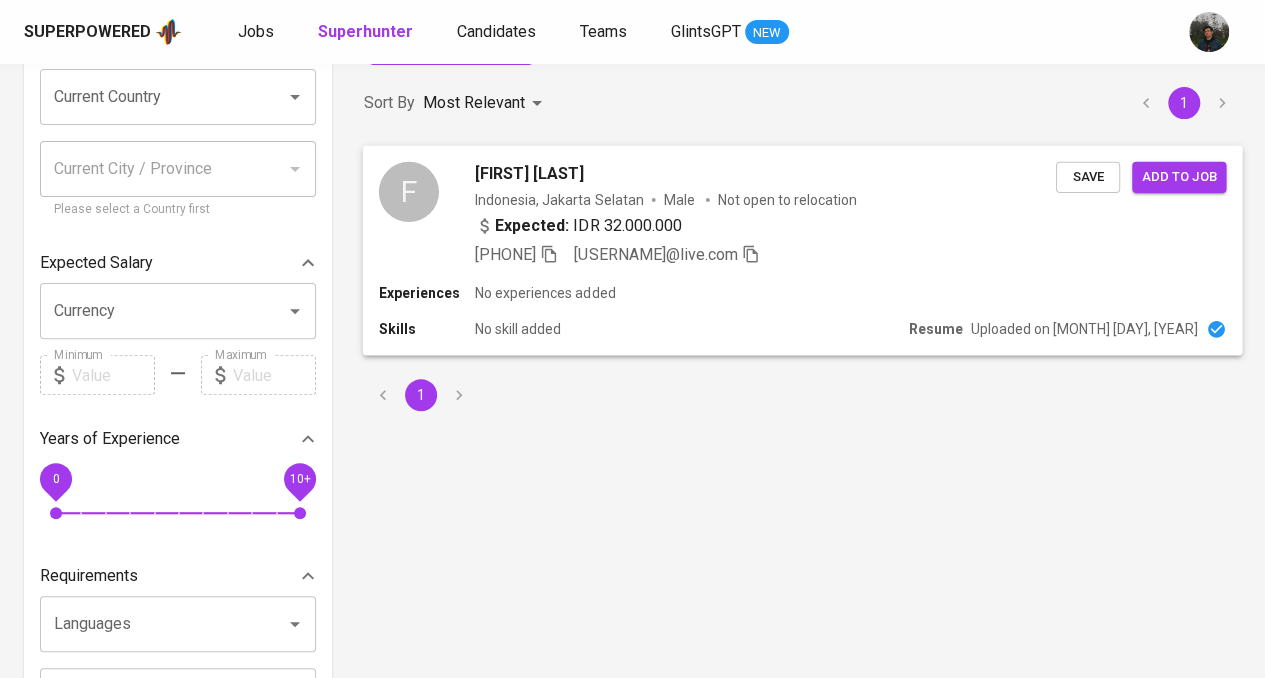 scroll, scrollTop: 200, scrollLeft: 0, axis: vertical 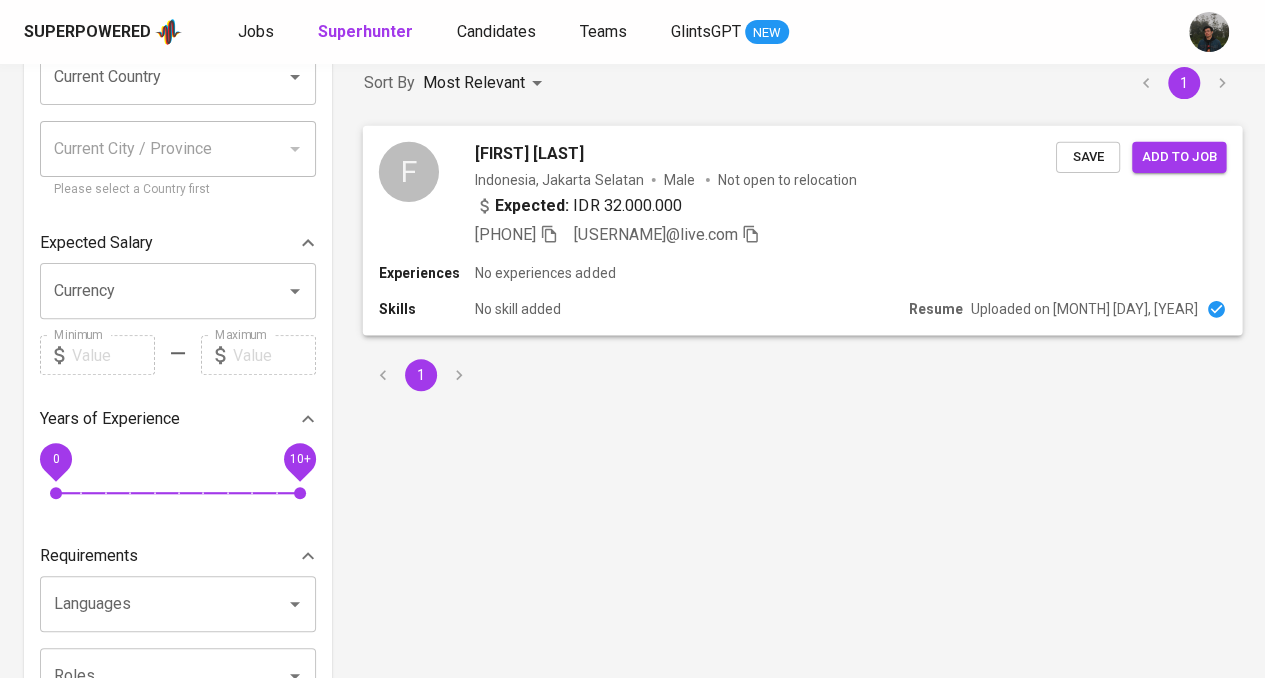 click on "Fahmie Rahman Indonesia, Jakarta Selatan Male   Not open to relocation Expected:   IDR 32.000.000 +62 821-2308-73888   fahmie.rahman@live.com" at bounding box center (765, 193) 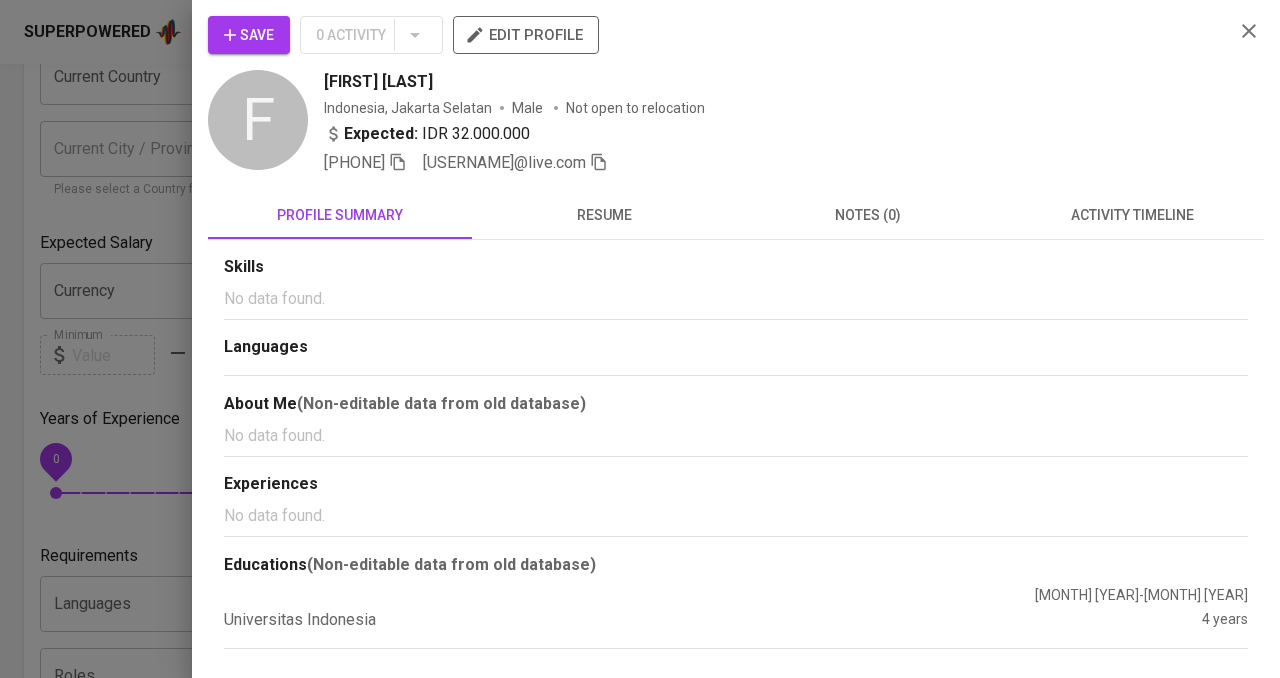 click 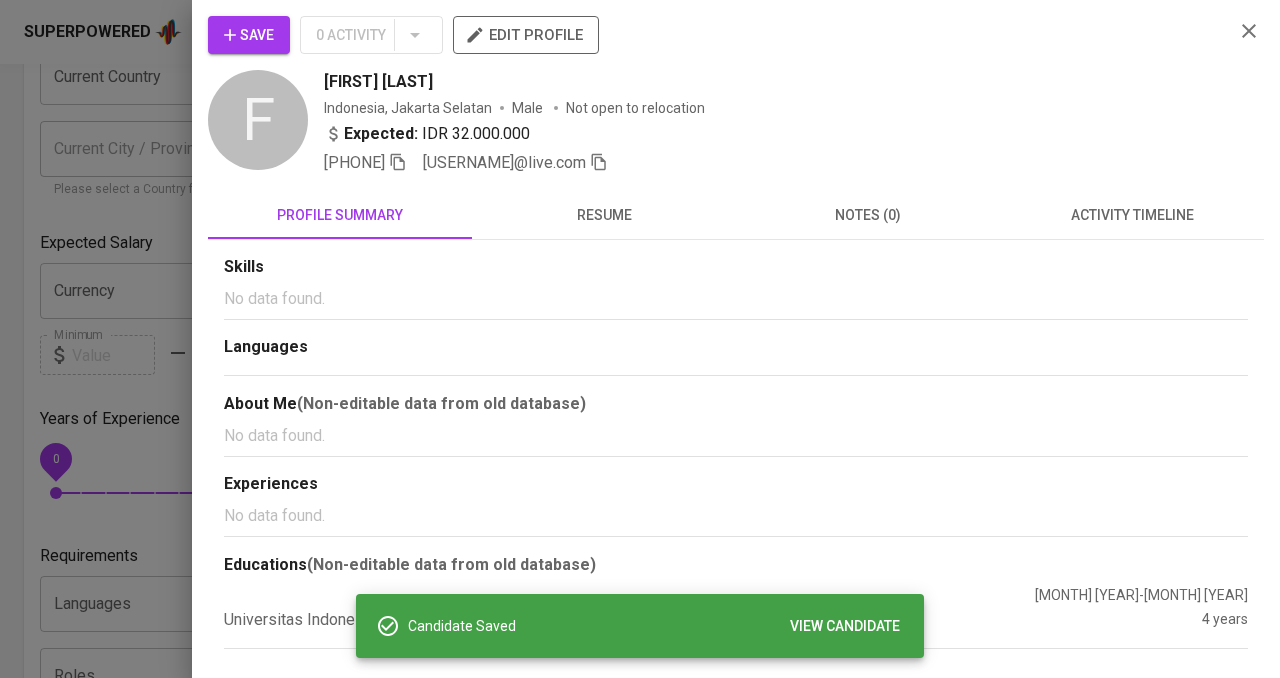 click at bounding box center [640, 339] 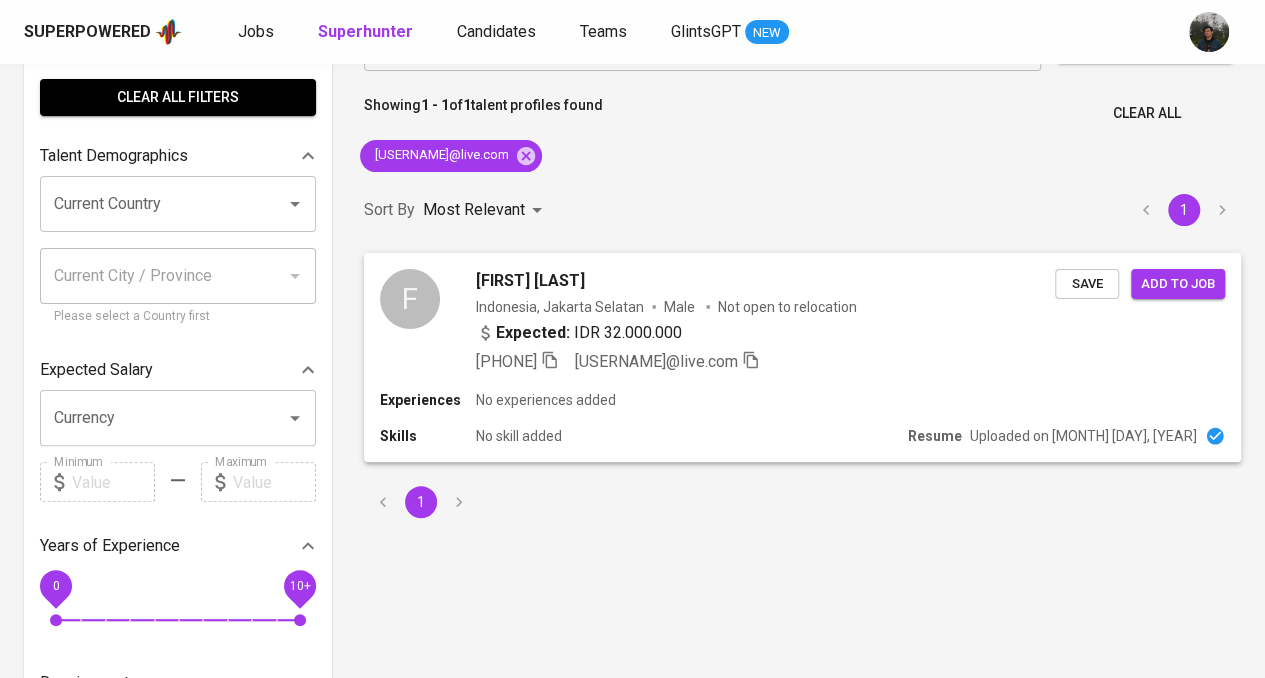 scroll, scrollTop: 0, scrollLeft: 0, axis: both 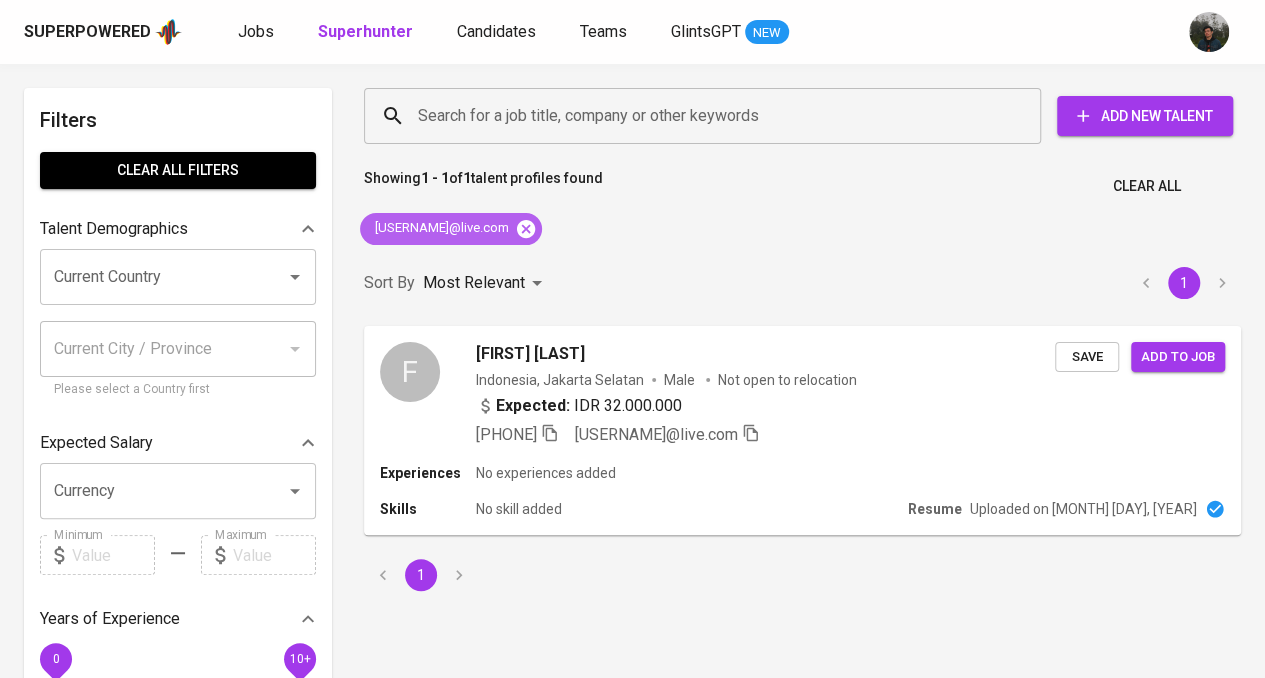 click 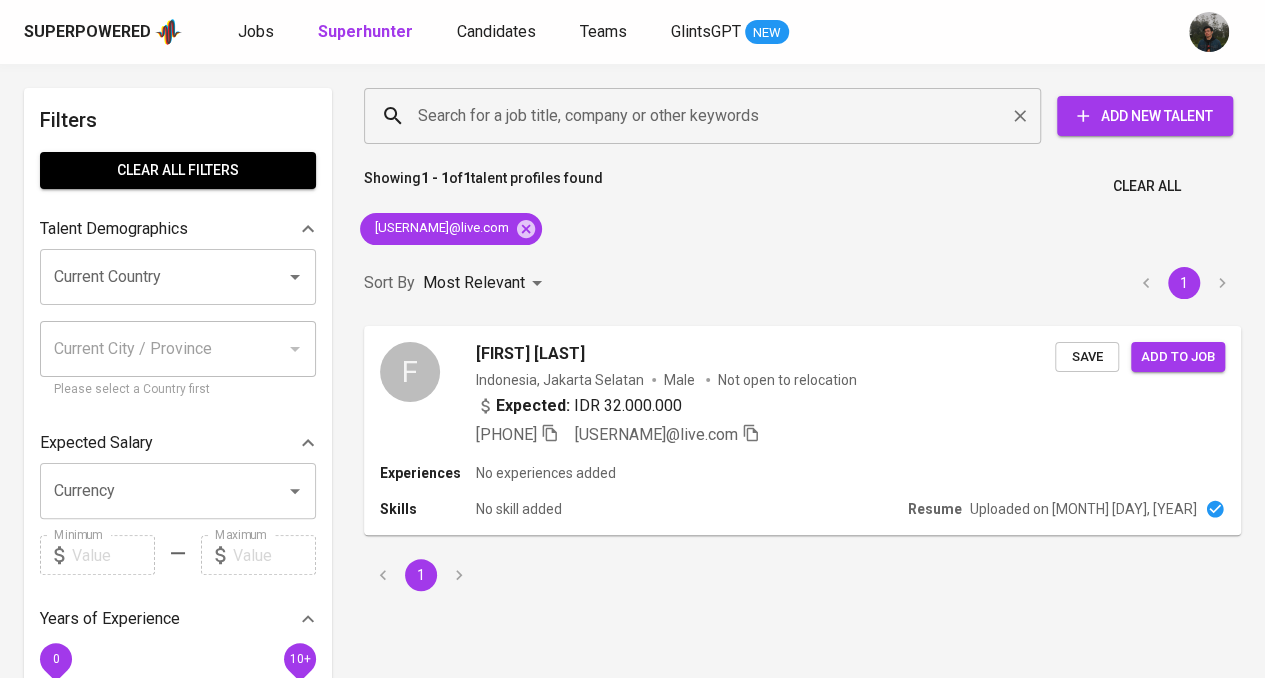 click on "Search for a job title, company or other keywords" at bounding box center [707, 116] 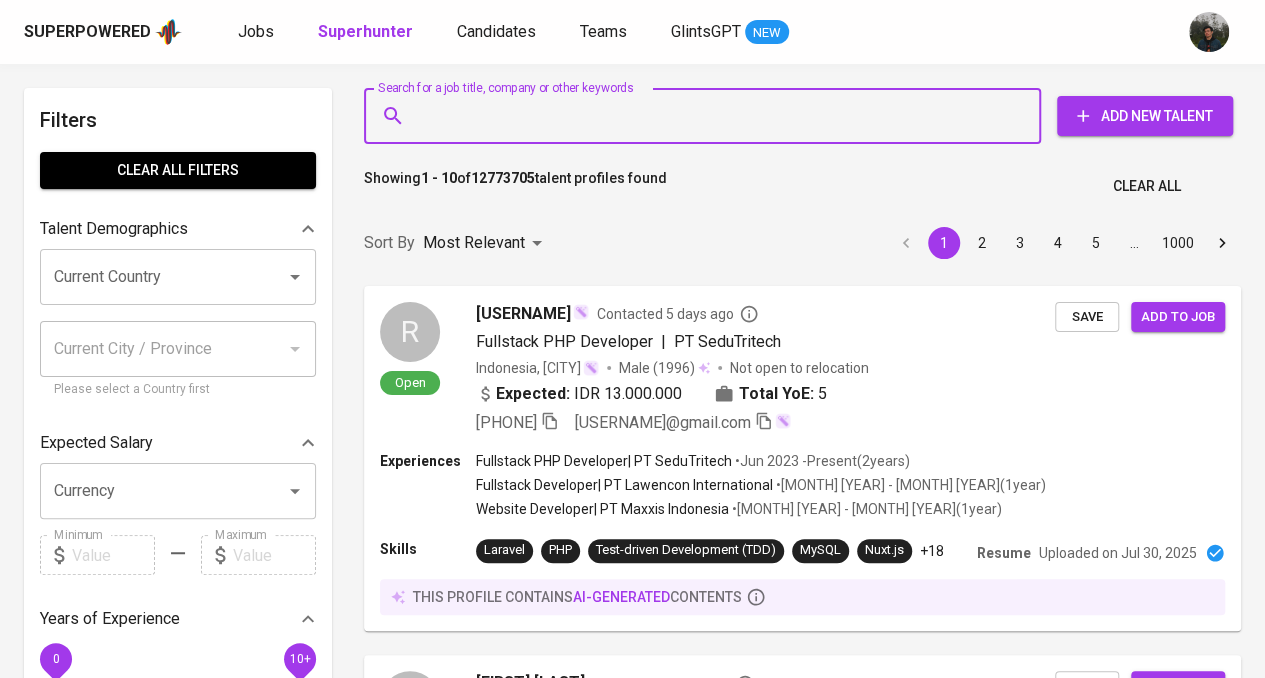 paste on "guntur.setiawansmart@gmail.com" 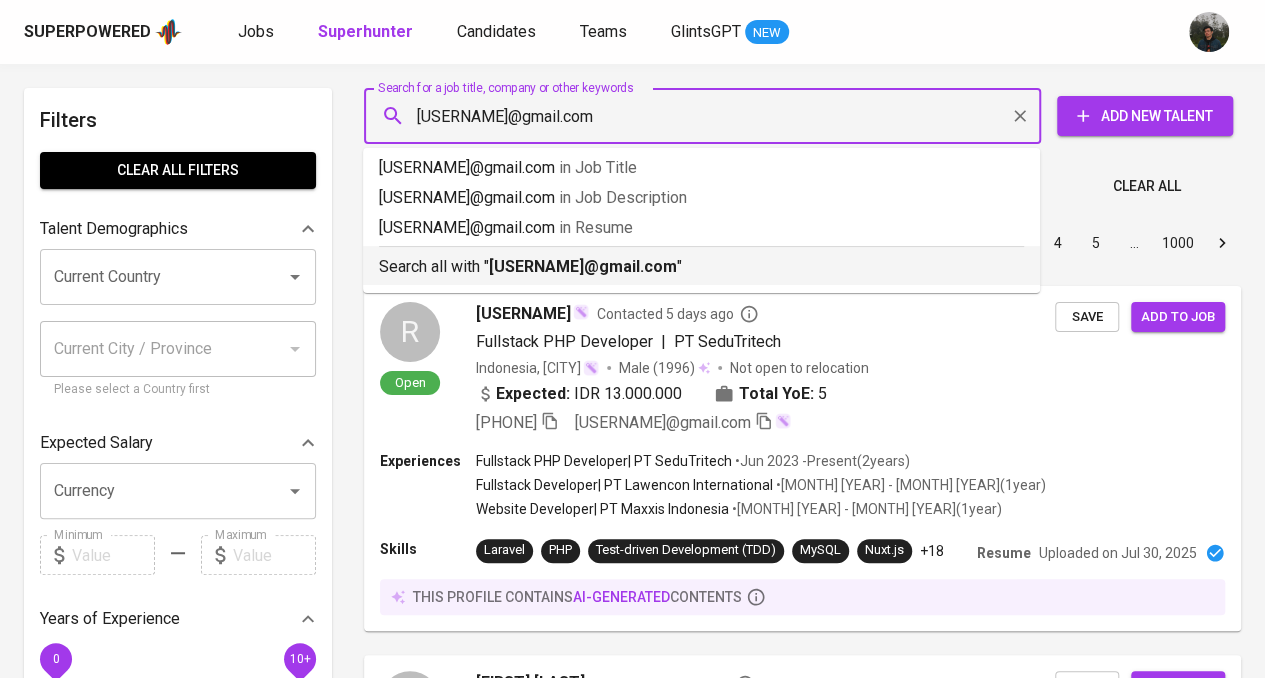 click on "guntur.setiawansmart@gmail.com" at bounding box center [583, 266] 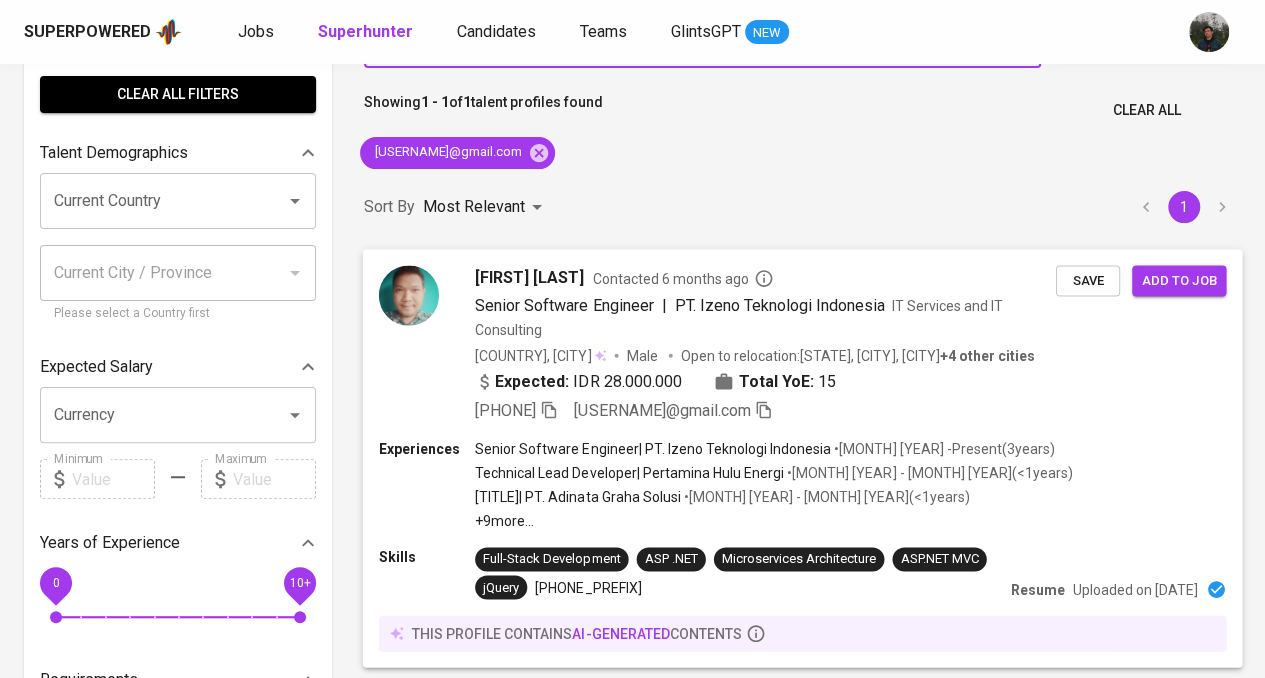 scroll, scrollTop: 200, scrollLeft: 0, axis: vertical 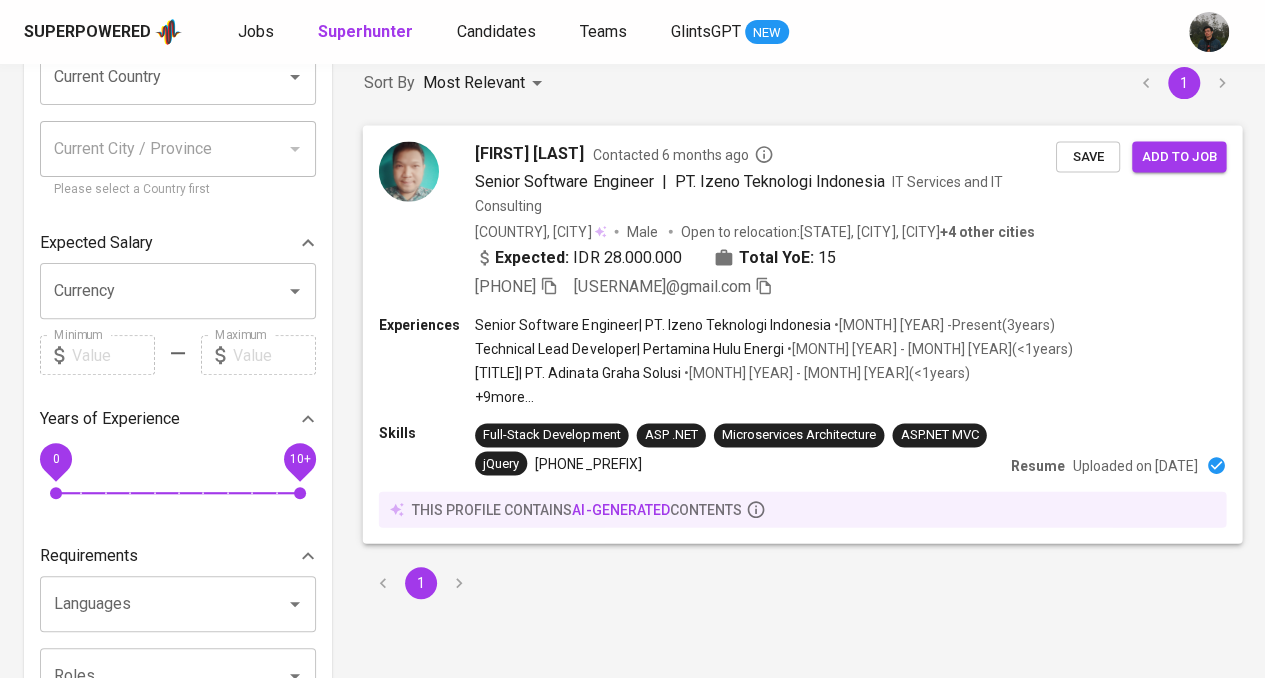 click on "Guntur SETIAWAN Contacted 6 months ago Senior Software Engineer | PT. Izeno Teknologi  Indonesia IT Services and IT Consulting Indonesia, Depok Male   Open to relocation :  DKI Jakarta, Semarang, Surabaya  + 4 other cities Expected:   IDR 28.000.000 Total YoE:   15 +62 858-6640-0588   guntur.setiawansmart@gmail.com   Save Add to job" at bounding box center [803, 220] 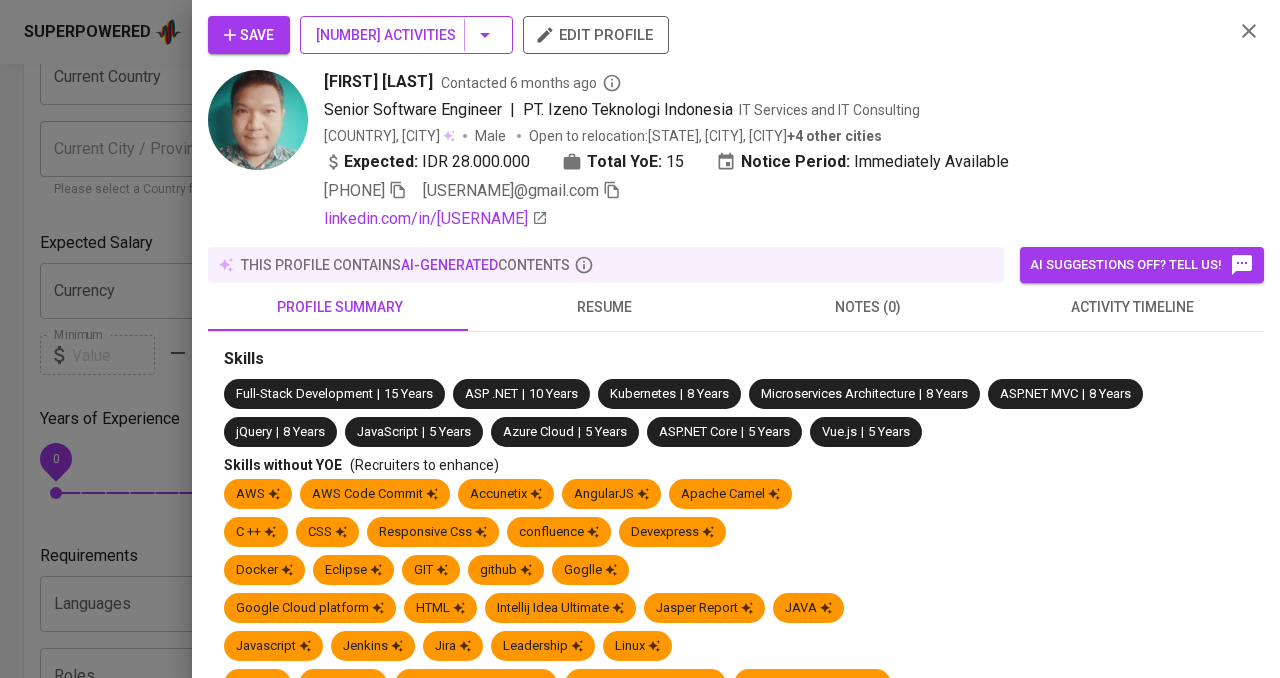 click on "19 Activities" at bounding box center [406, 35] 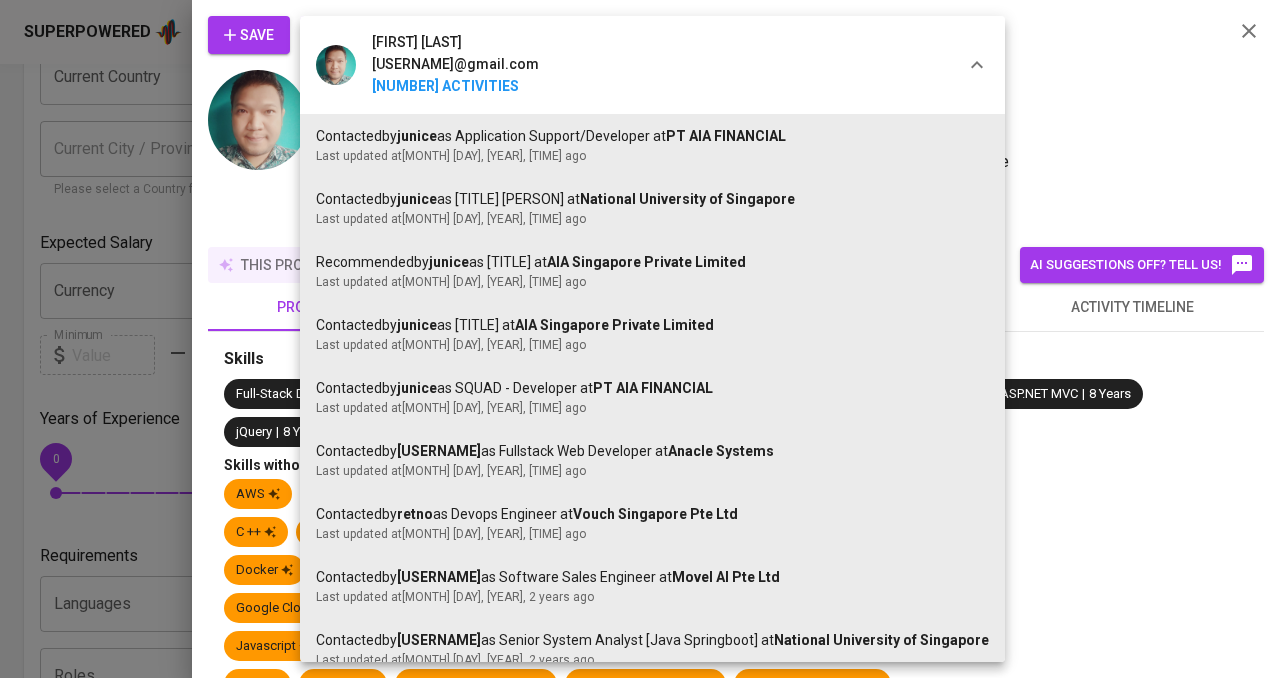 click at bounding box center (640, 339) 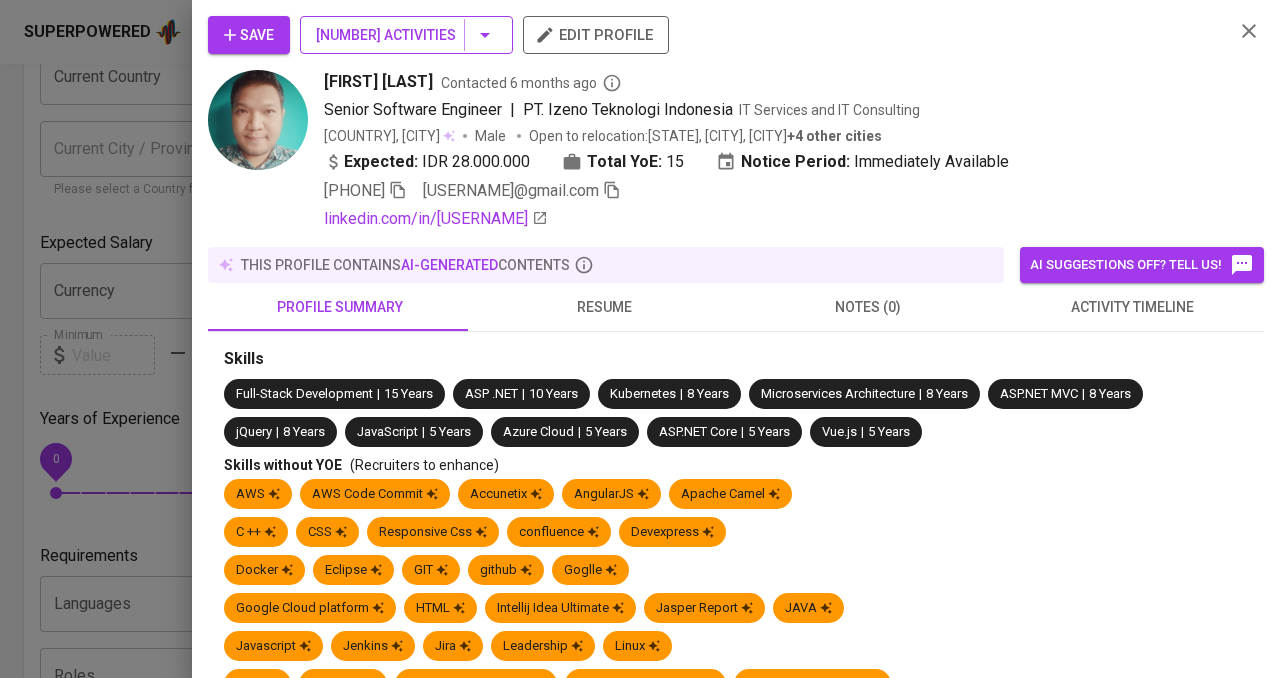 click on "19 Activities" at bounding box center (406, 35) 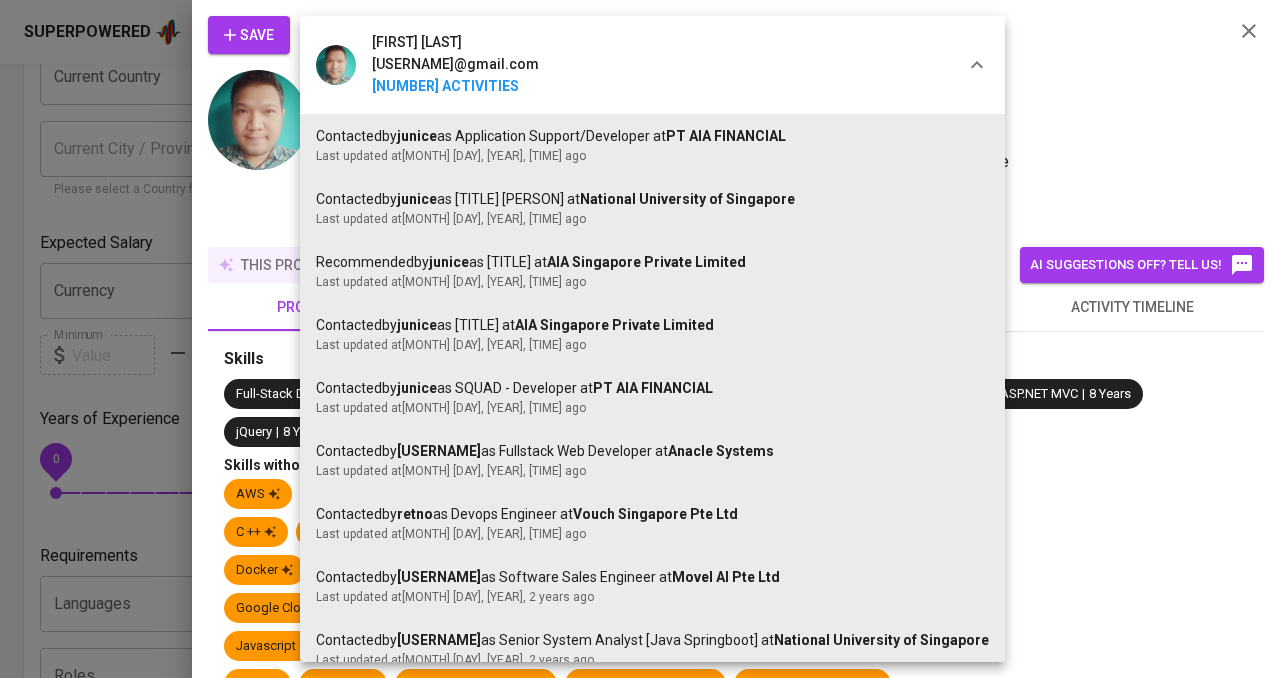 click at bounding box center (640, 339) 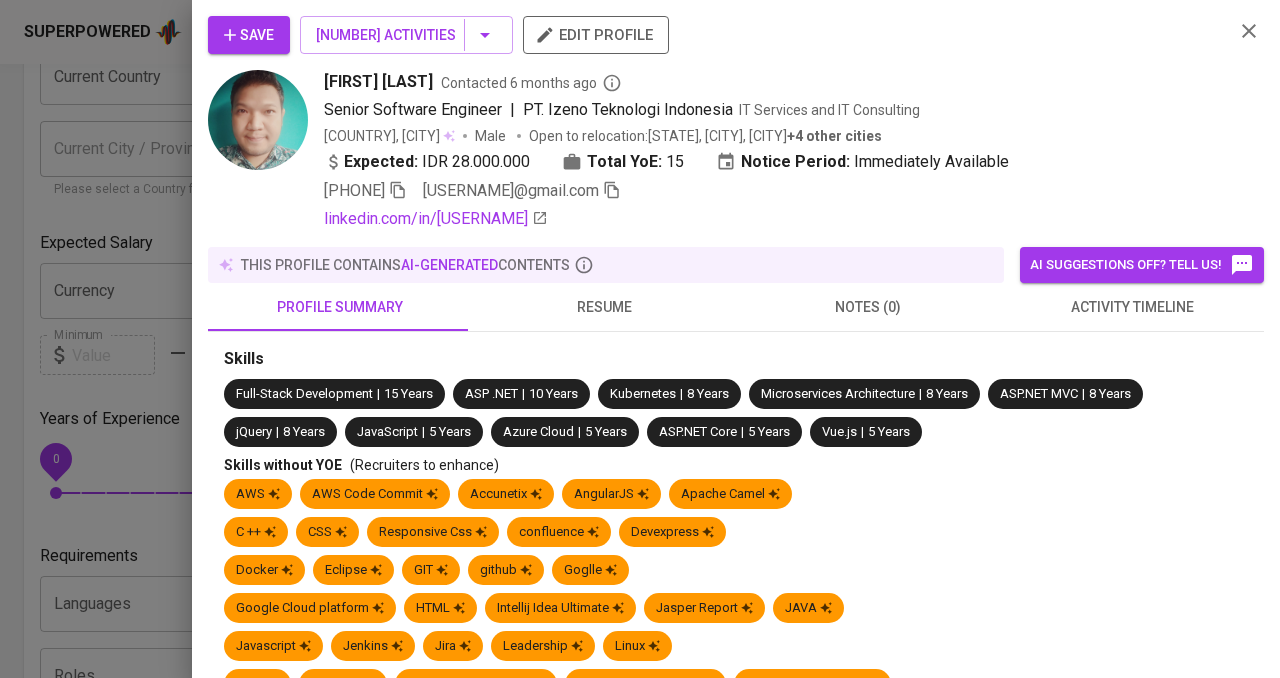 click 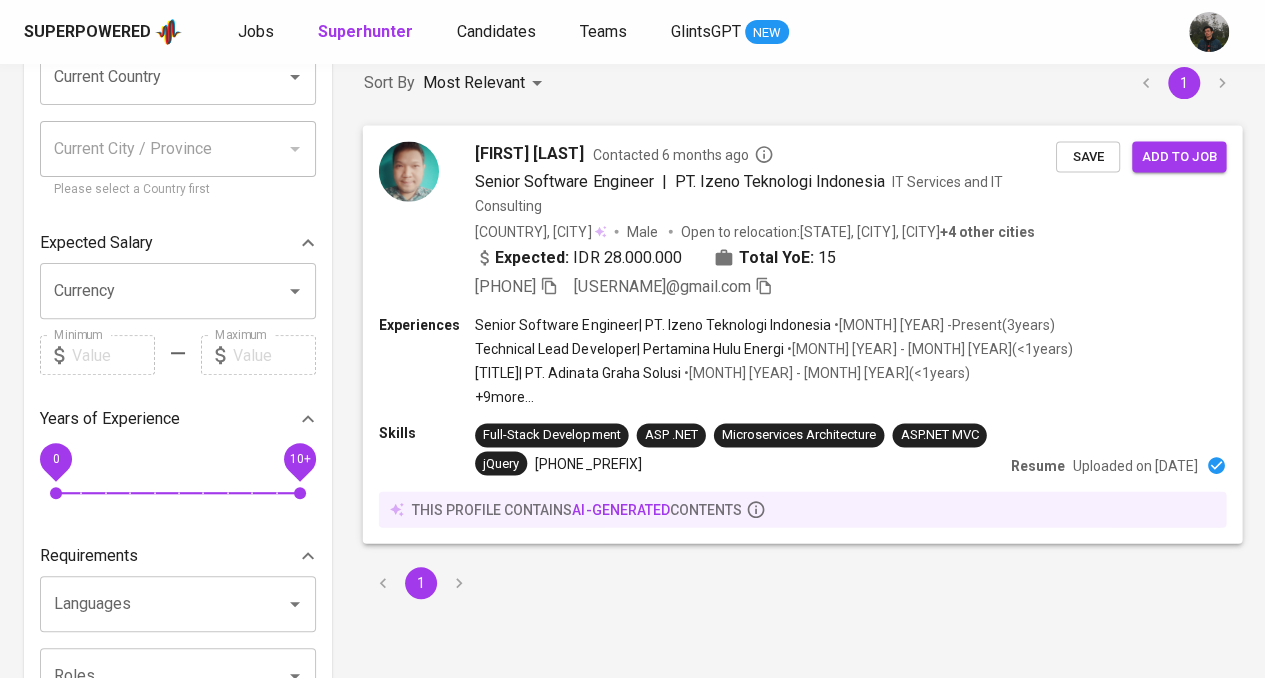 scroll, scrollTop: 0, scrollLeft: 0, axis: both 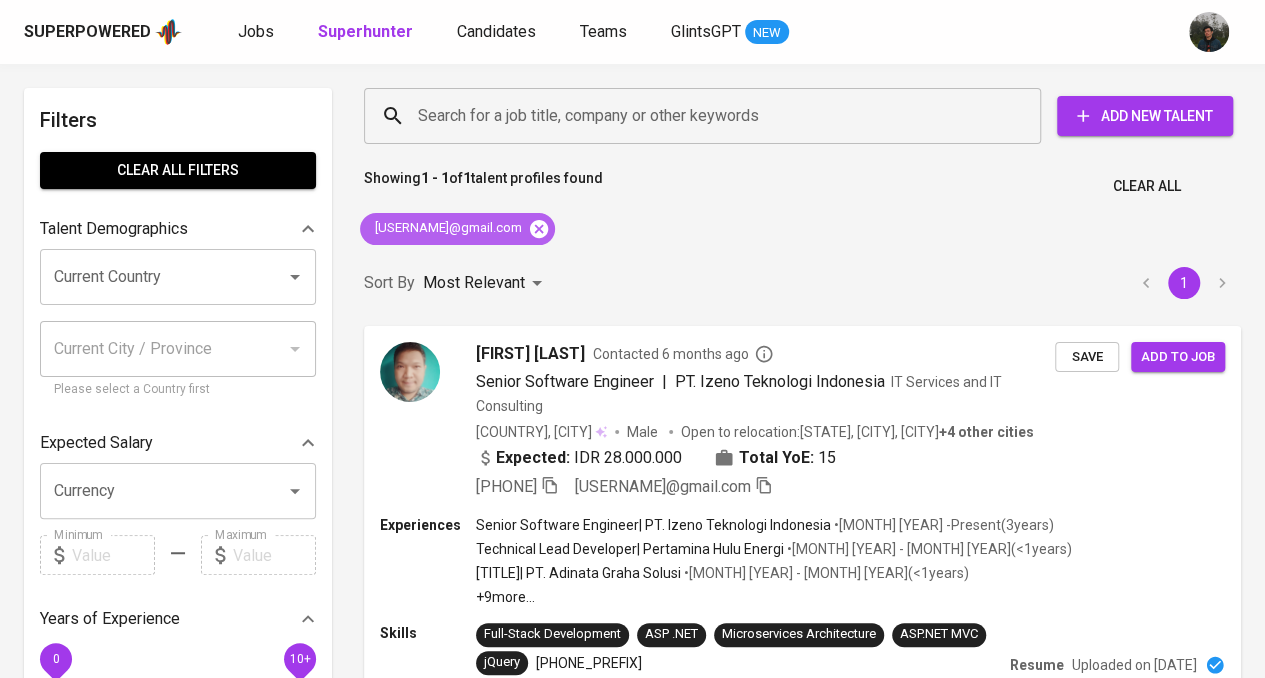 click 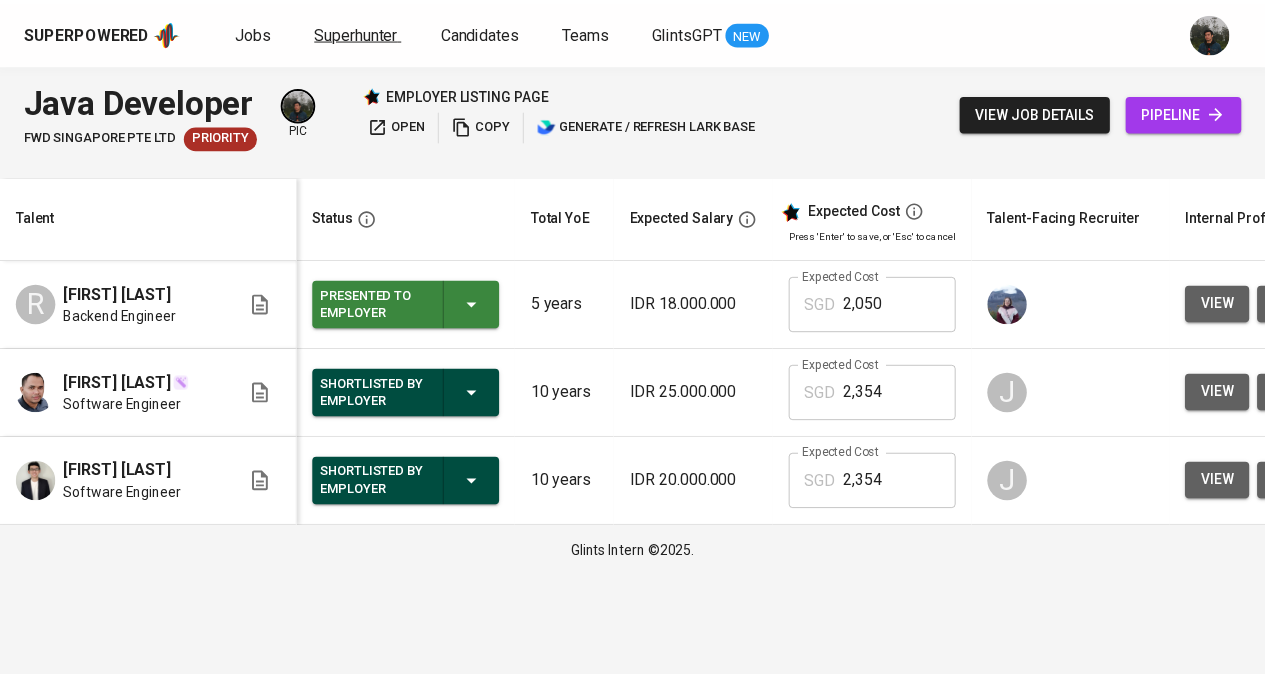 scroll, scrollTop: 0, scrollLeft: 0, axis: both 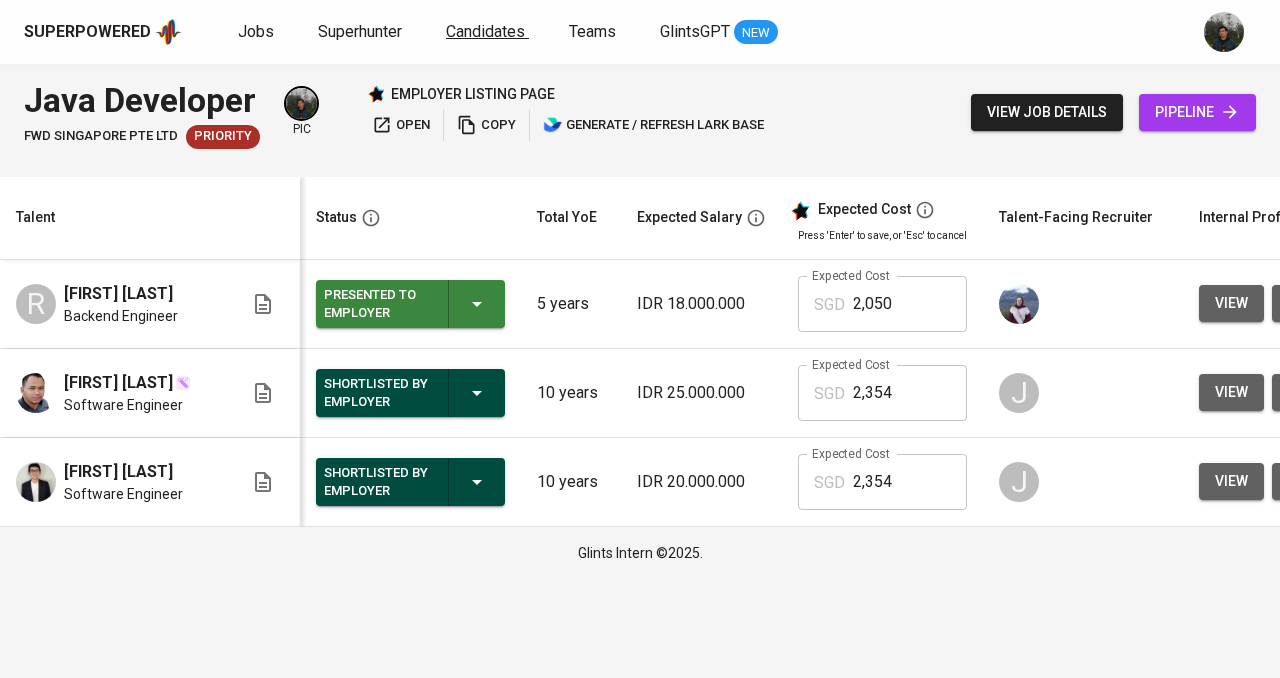 click on "Candidates" at bounding box center [485, 31] 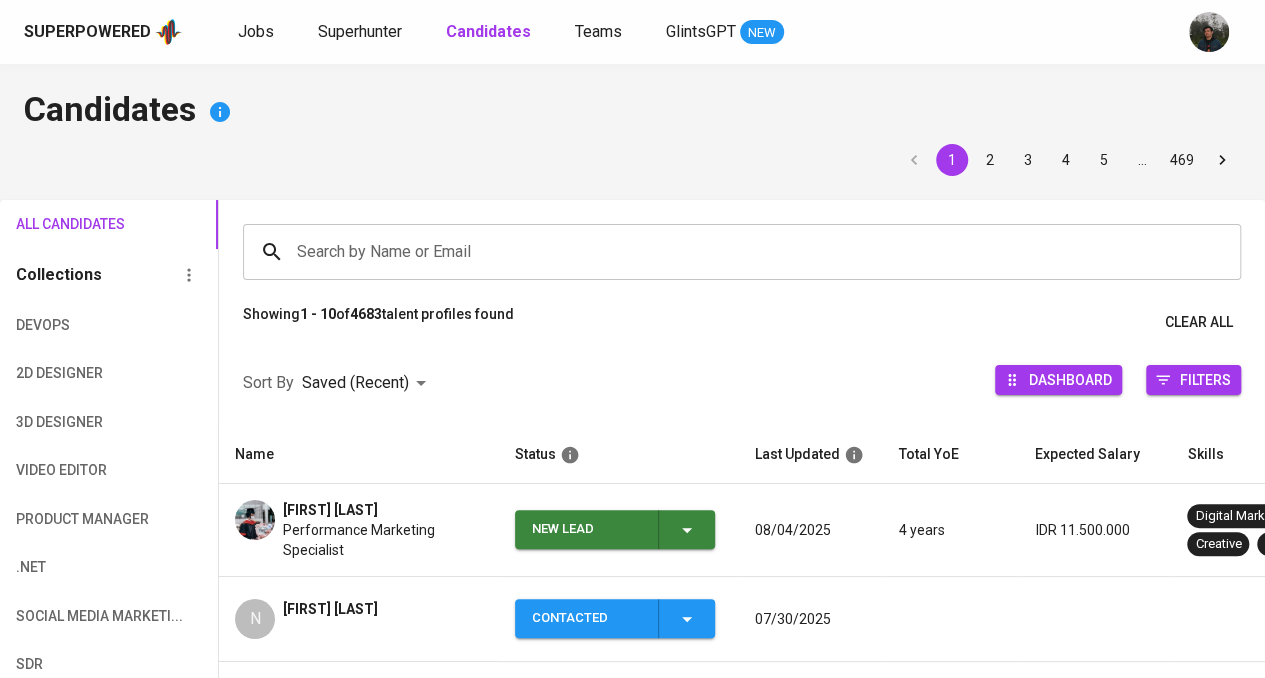 click on "New Lead" at bounding box center (619, 530) 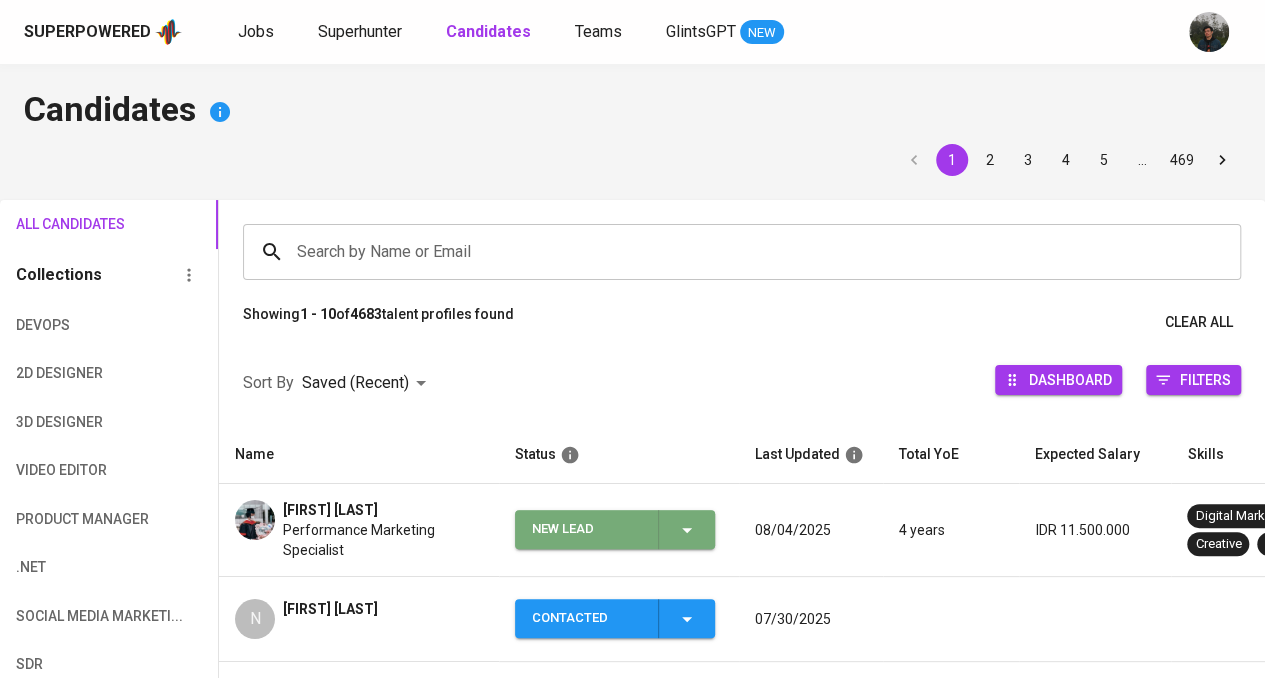 click on "New Lead" at bounding box center [587, 529] 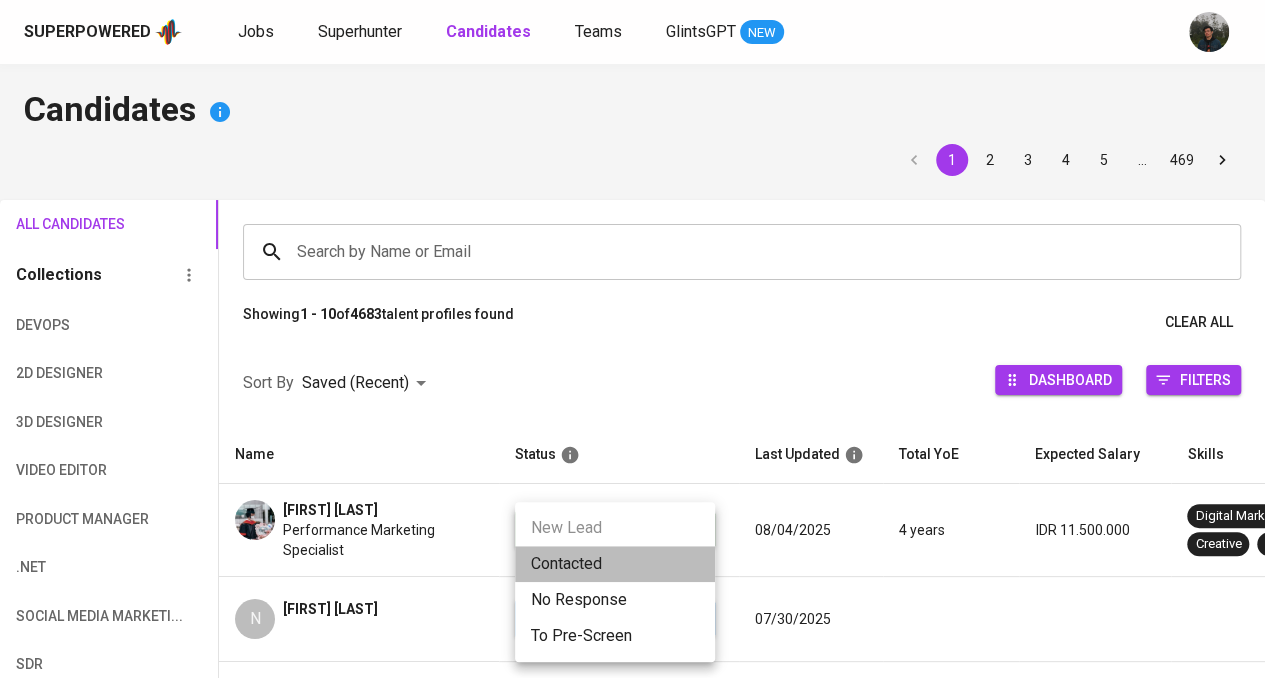 click on "Contacted" at bounding box center (615, 564) 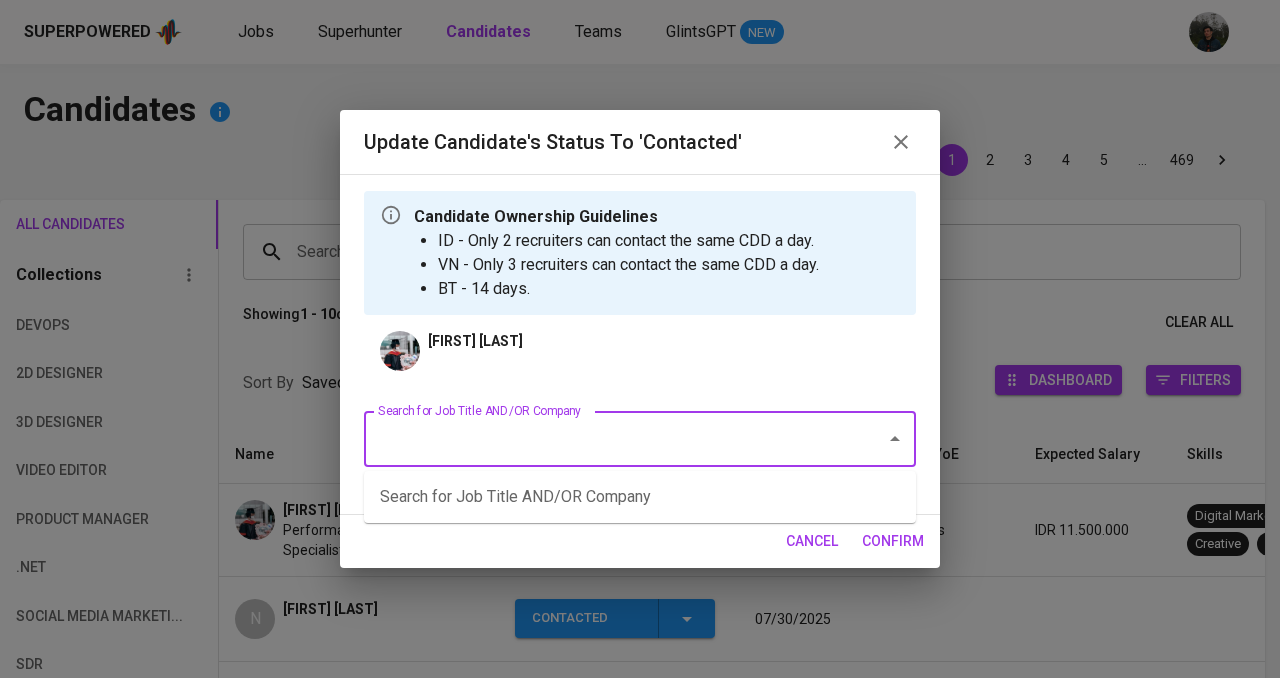 click on "Search for Job Title AND/OR Company" at bounding box center (612, 439) 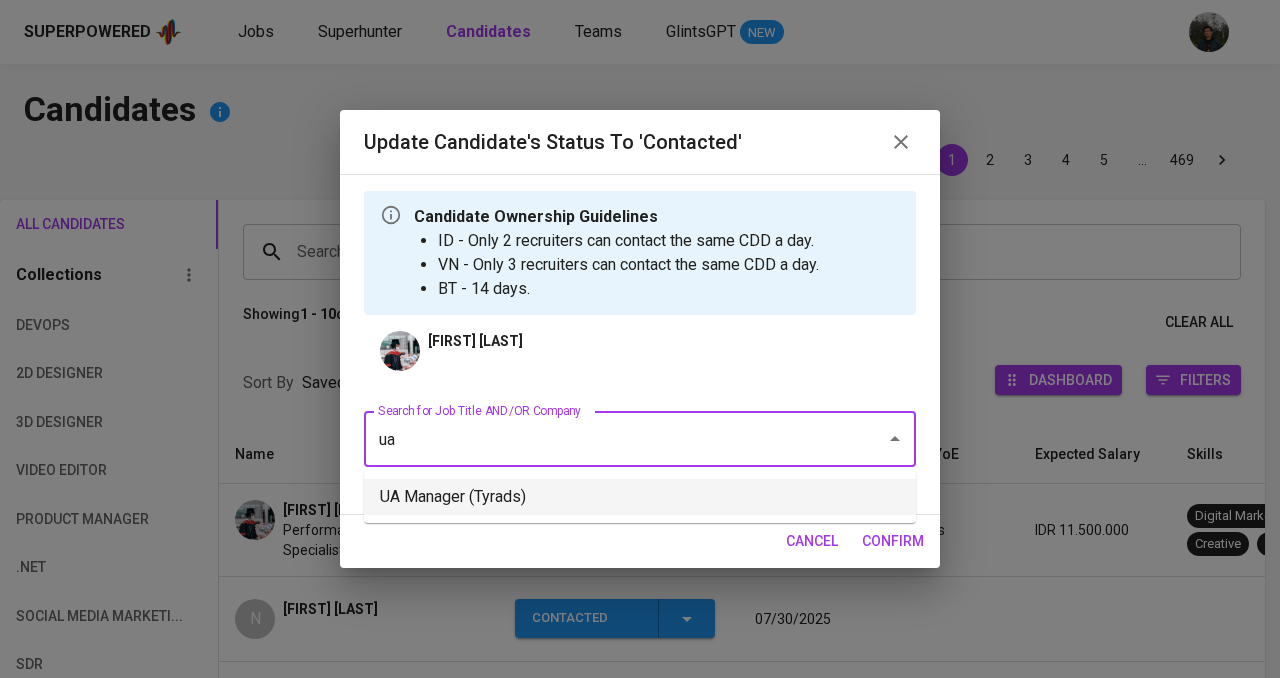 click on "UA Manager (Tyrads)" at bounding box center [640, 497] 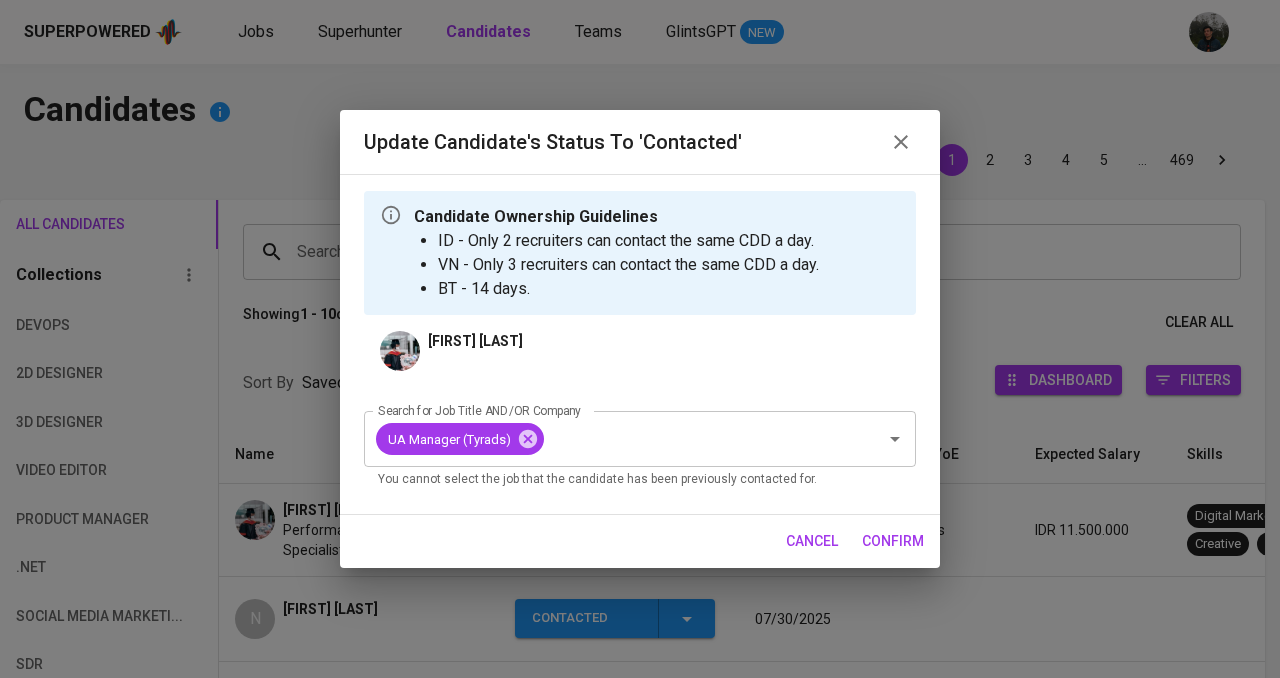 click on "confirm" at bounding box center [893, 541] 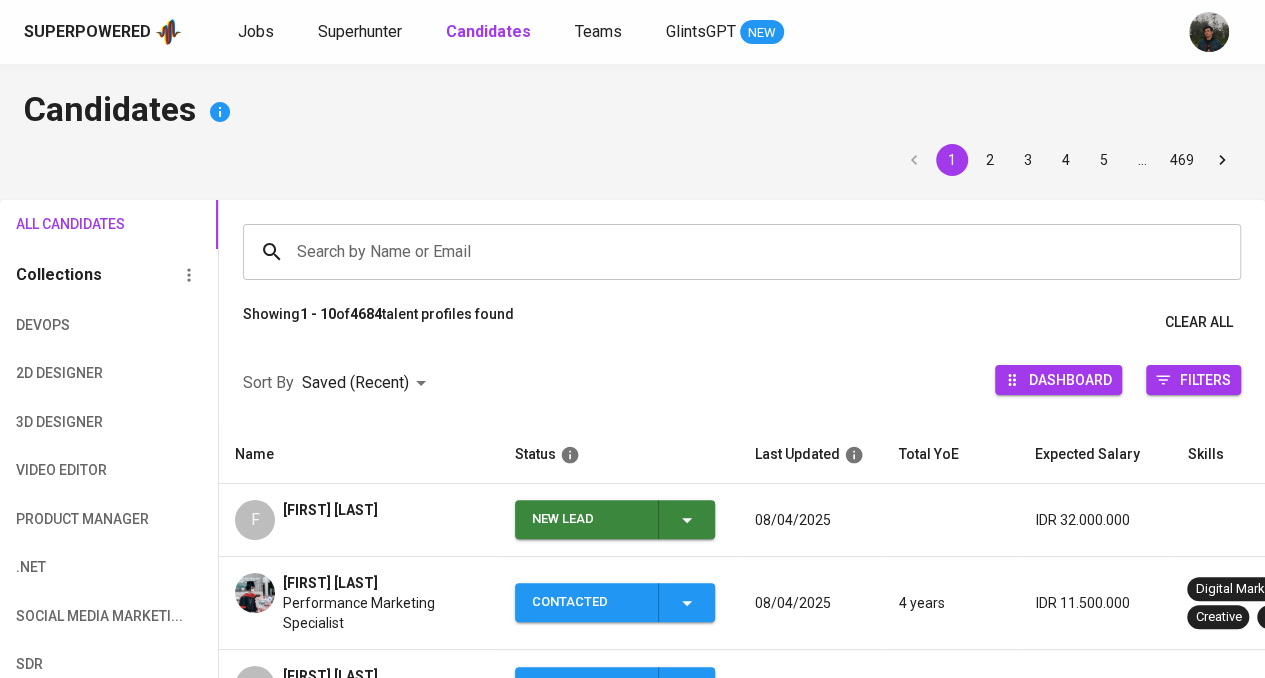 scroll, scrollTop: 159, scrollLeft: 0, axis: vertical 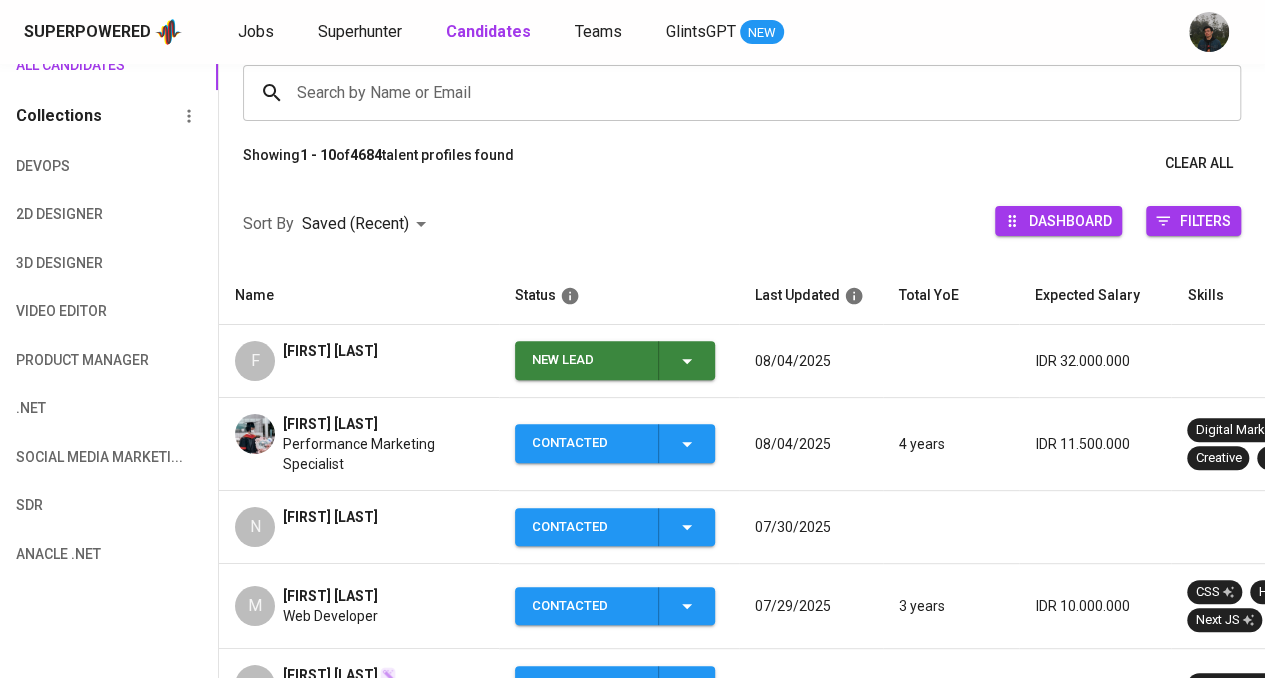 click on "New Lead" at bounding box center (587, 360) 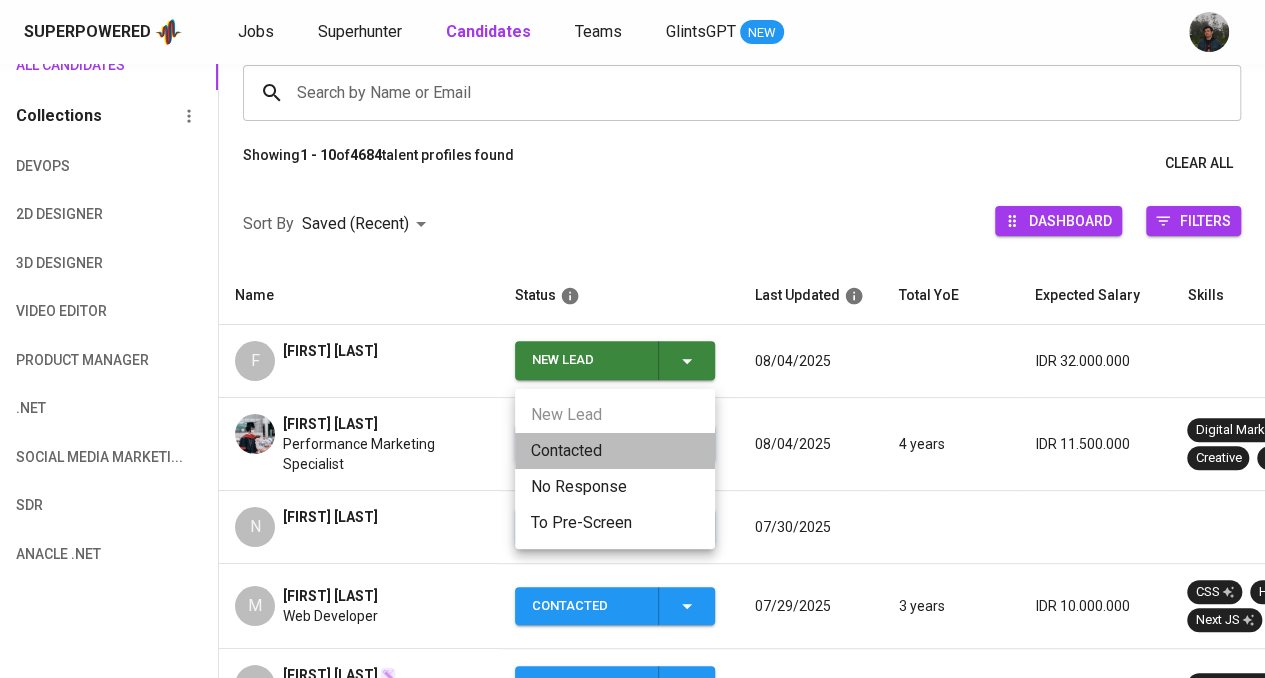 click on "Contacted" at bounding box center [615, 451] 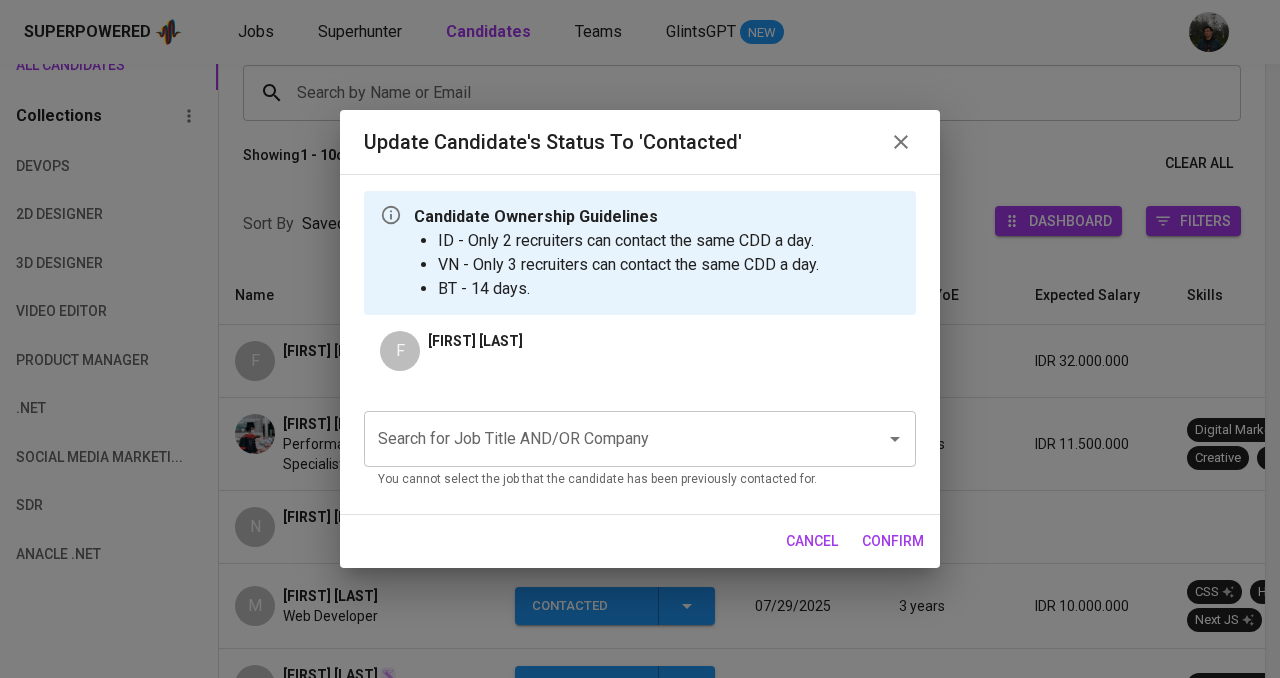 click on "Search for Job Title AND/OR Company" at bounding box center (612, 439) 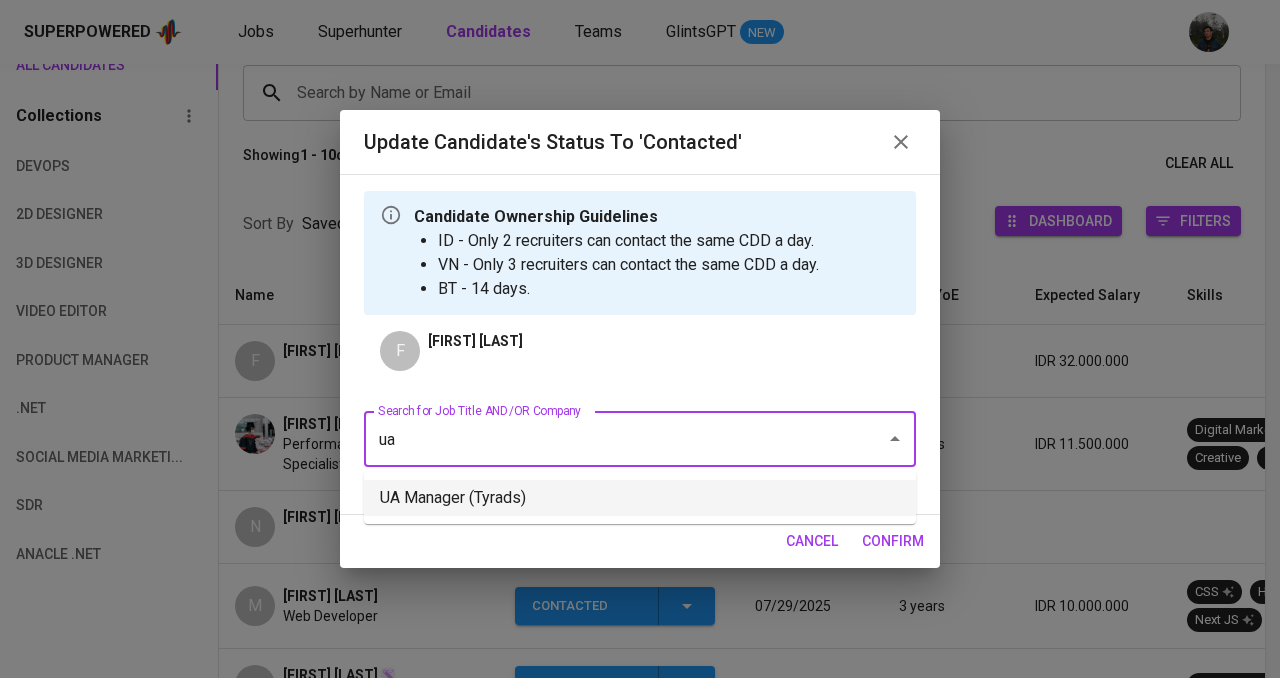 click on "UA Manager (Tyrads)" at bounding box center (640, 498) 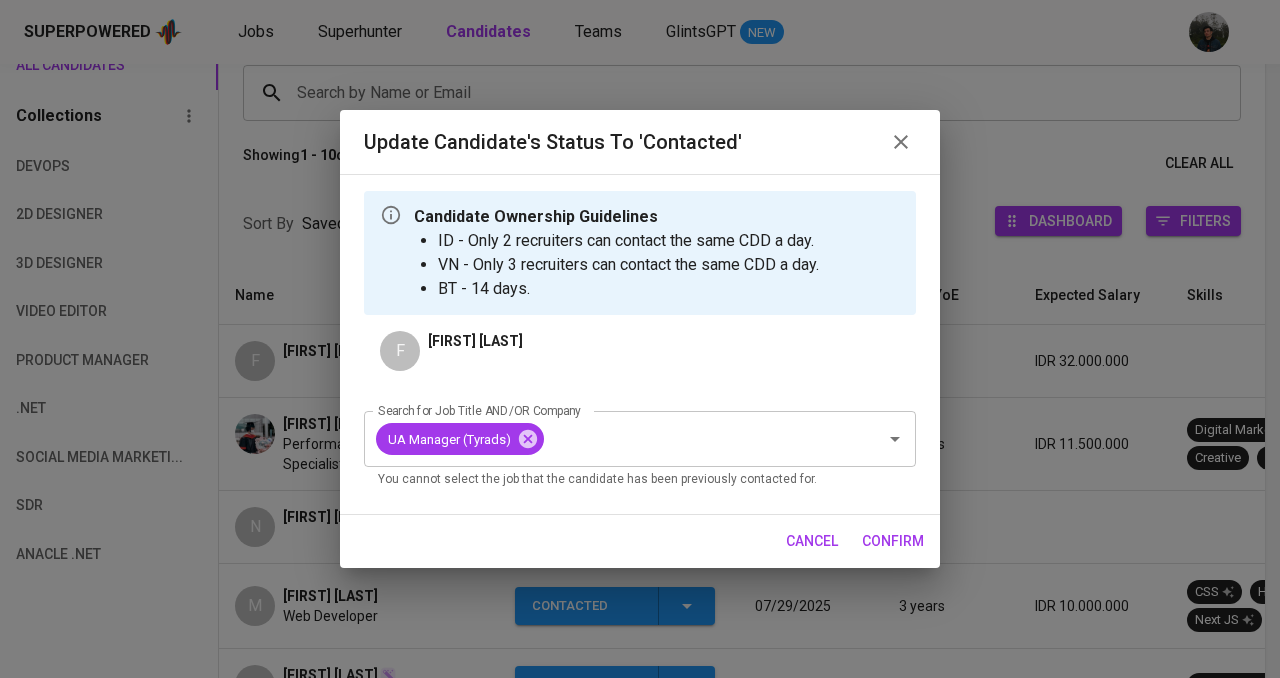 click on "confirm" at bounding box center [893, 541] 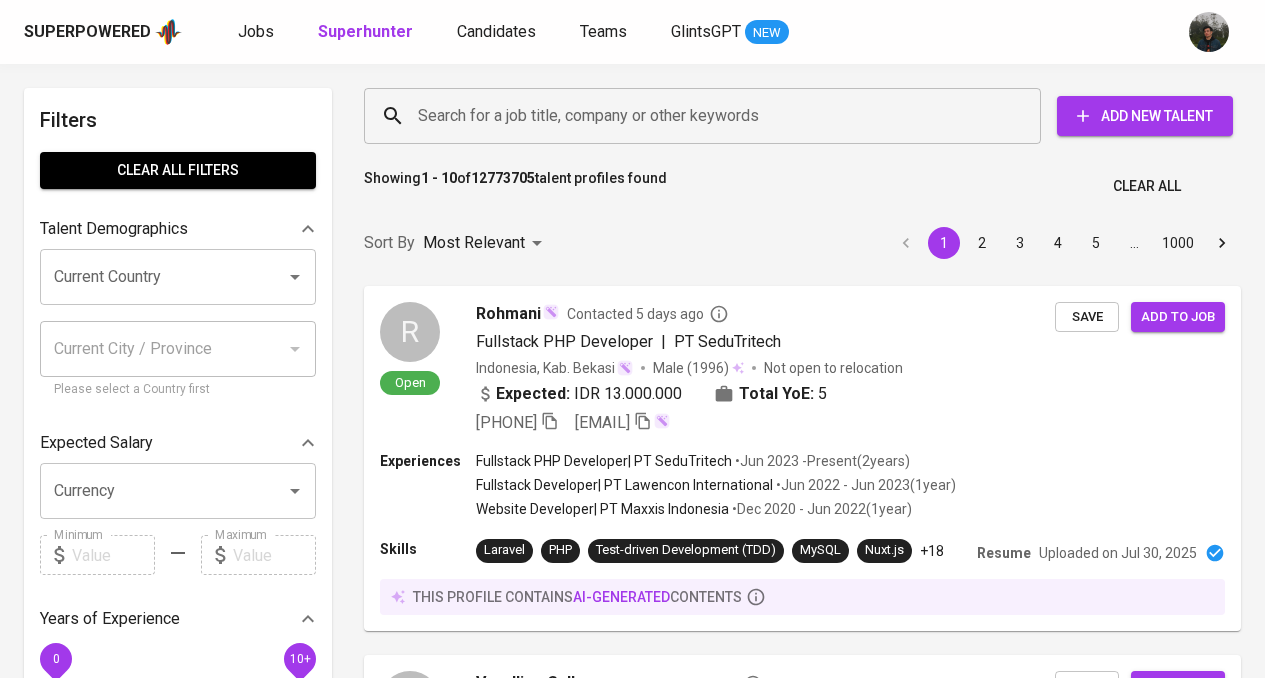 scroll, scrollTop: 0, scrollLeft: 0, axis: both 